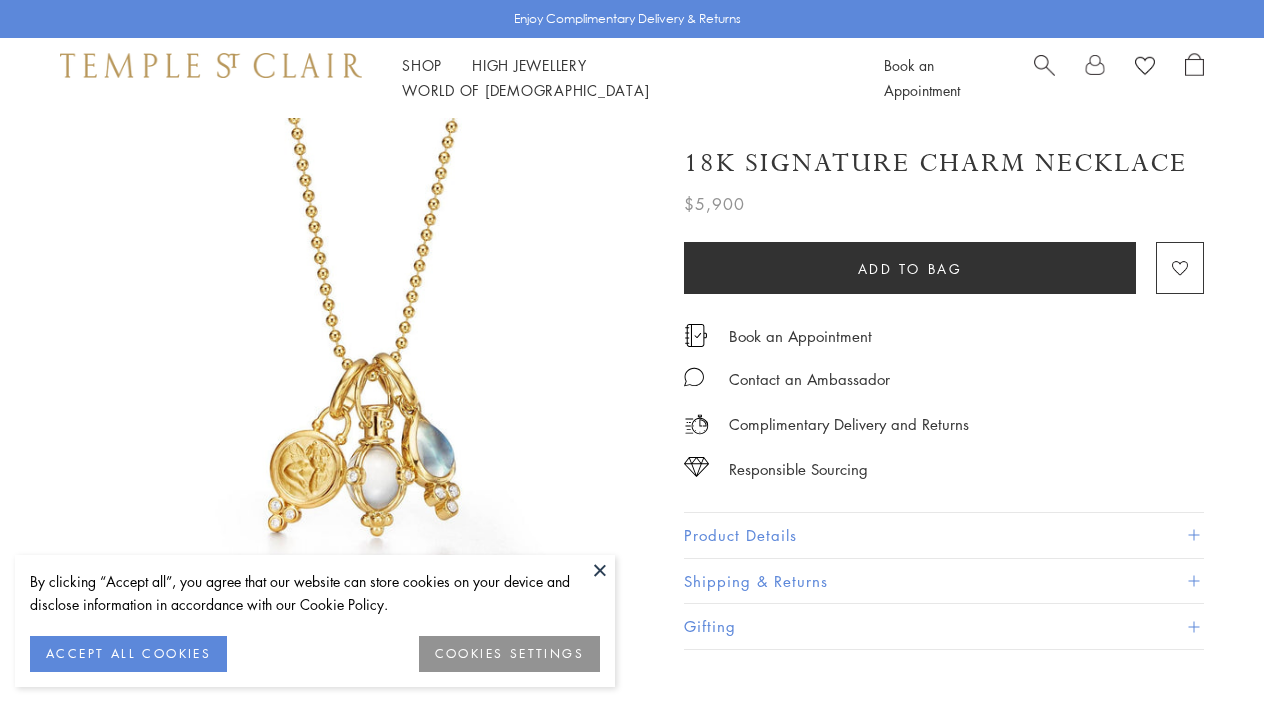 scroll, scrollTop: 0, scrollLeft: 0, axis: both 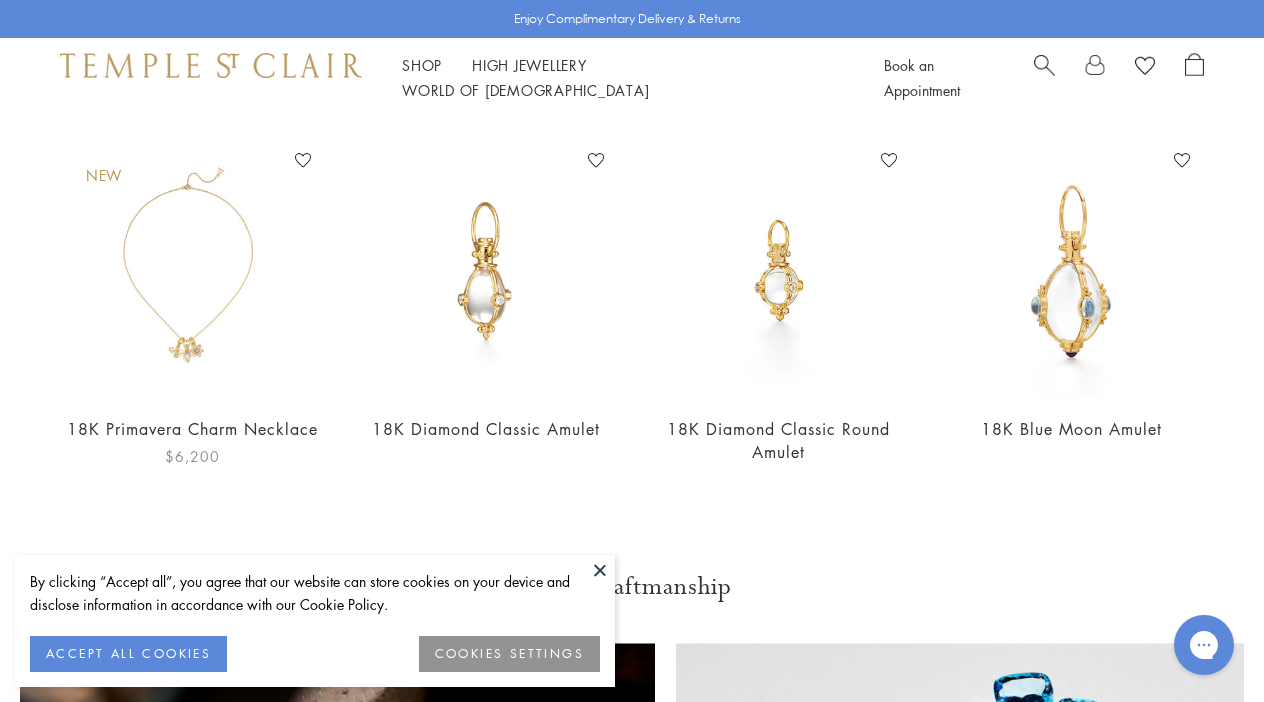 click at bounding box center [192, 271] 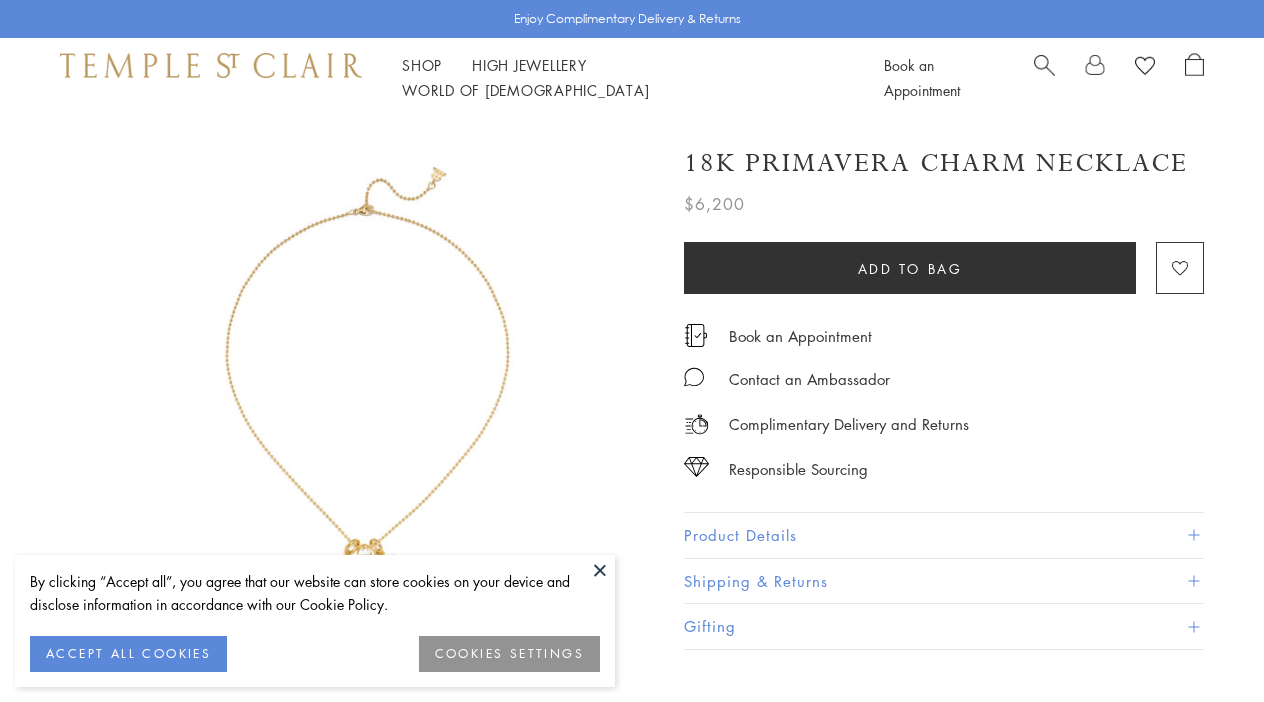 scroll, scrollTop: 0, scrollLeft: 0, axis: both 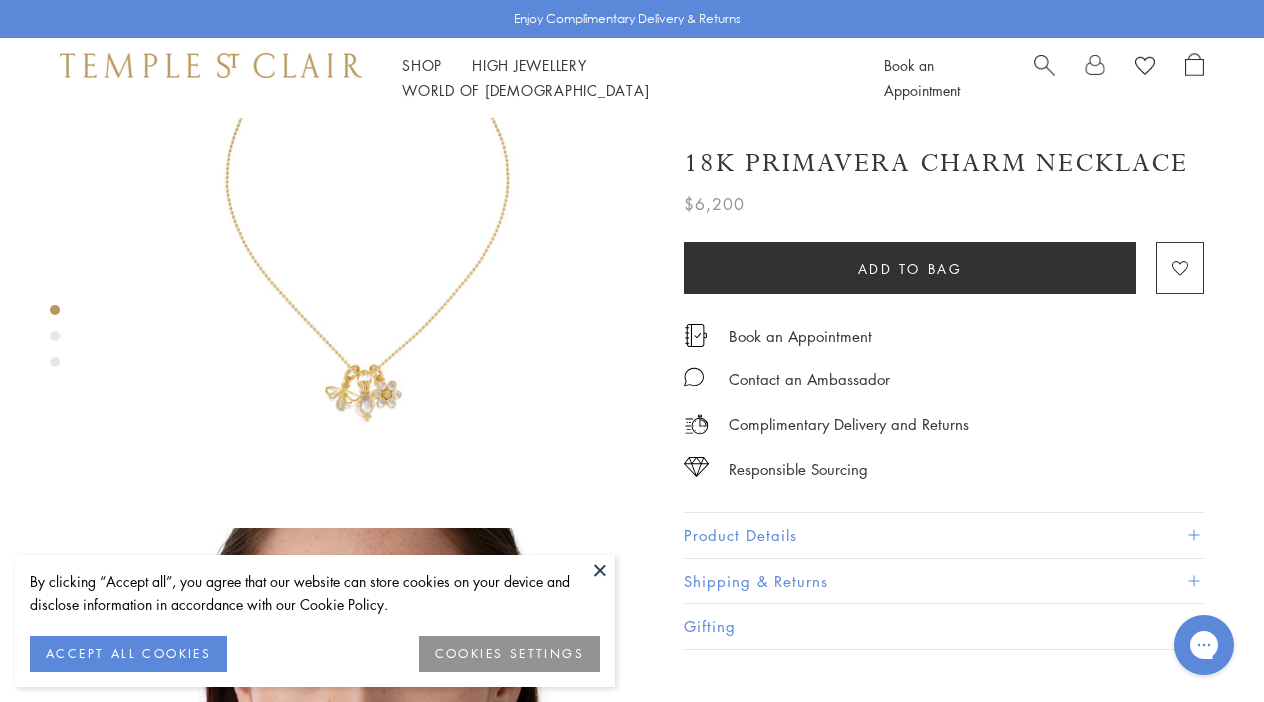 click at bounding box center [377, 221] 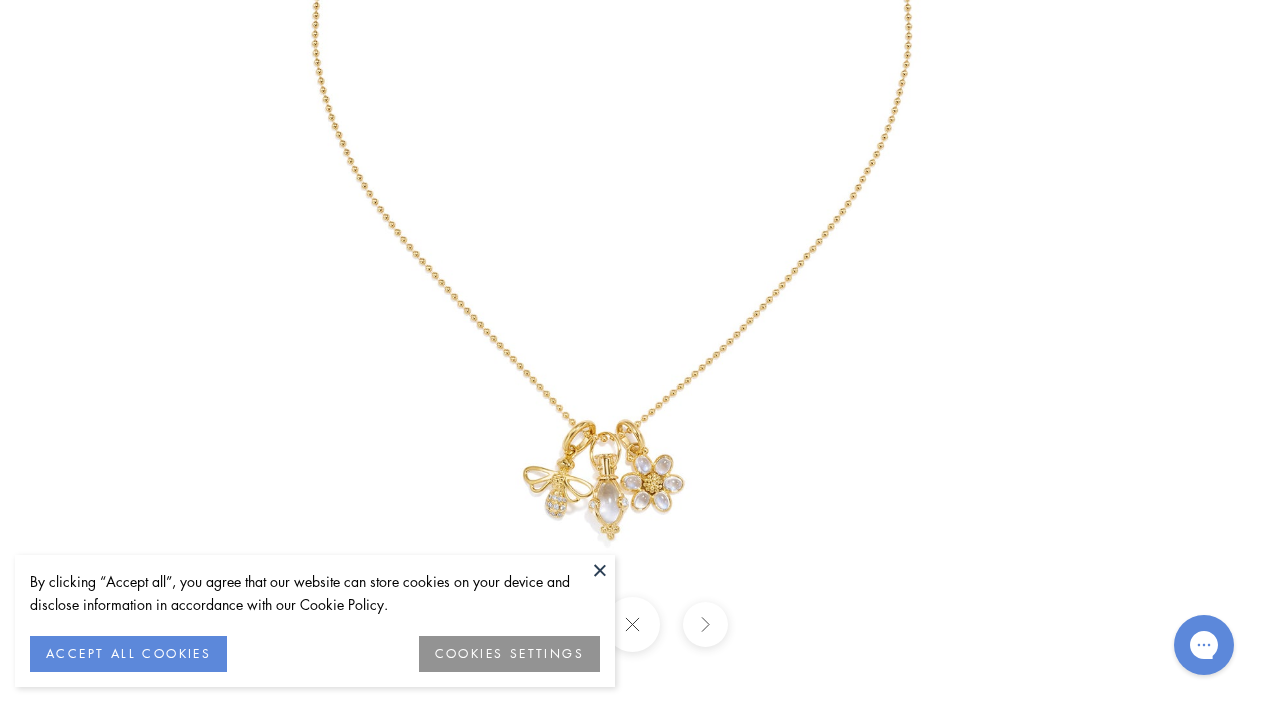 click at bounding box center [632, 117] 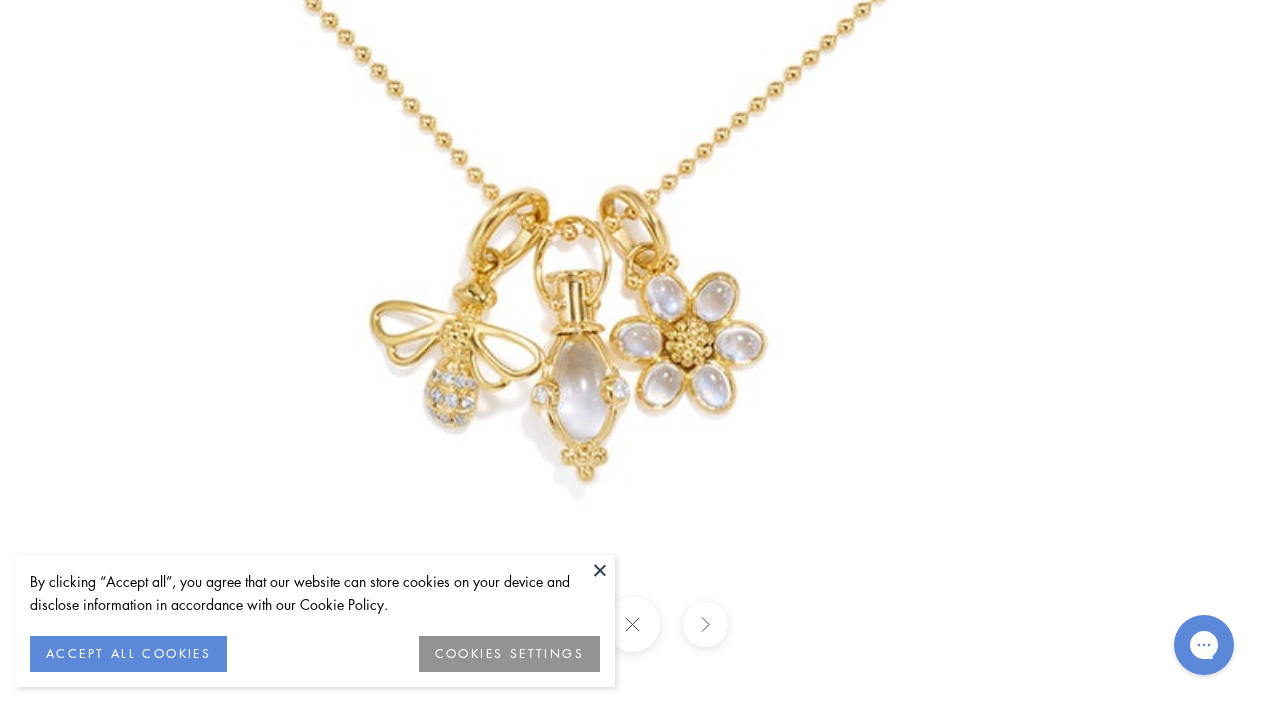 drag, startPoint x: 615, startPoint y: 387, endPoint x: 615, endPoint y: 214, distance: 173 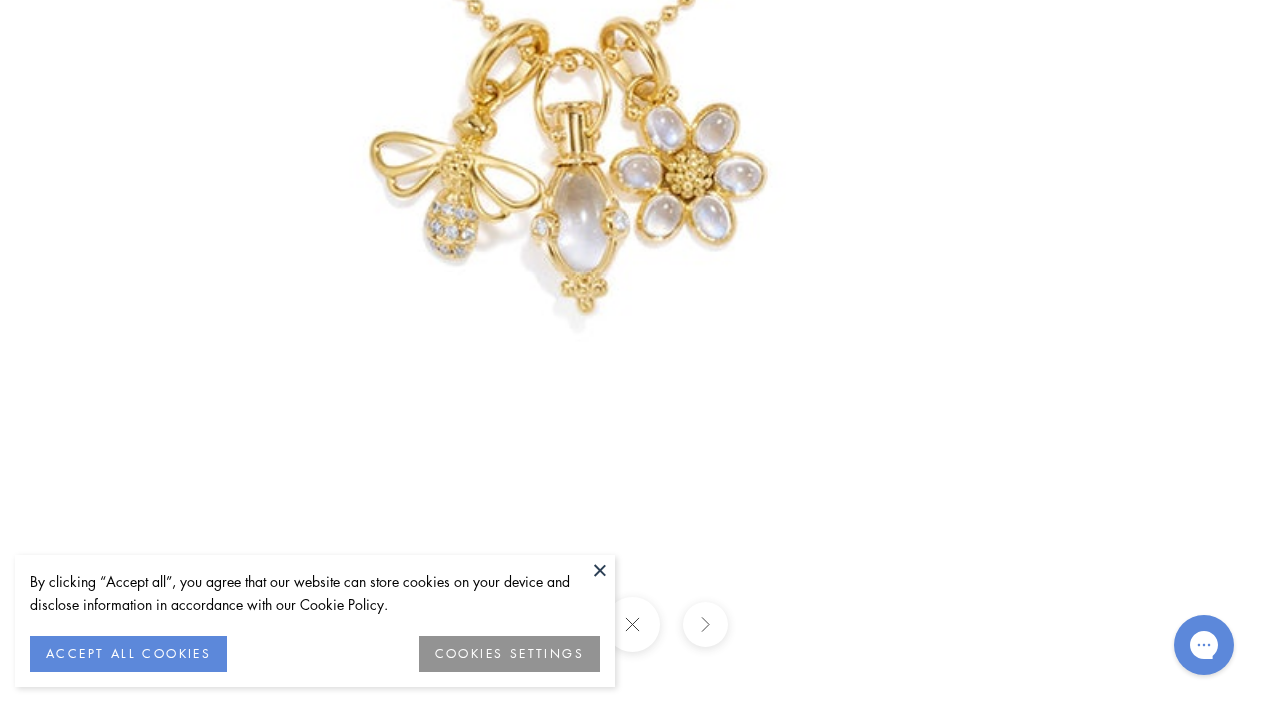 click at bounding box center [638, -728] 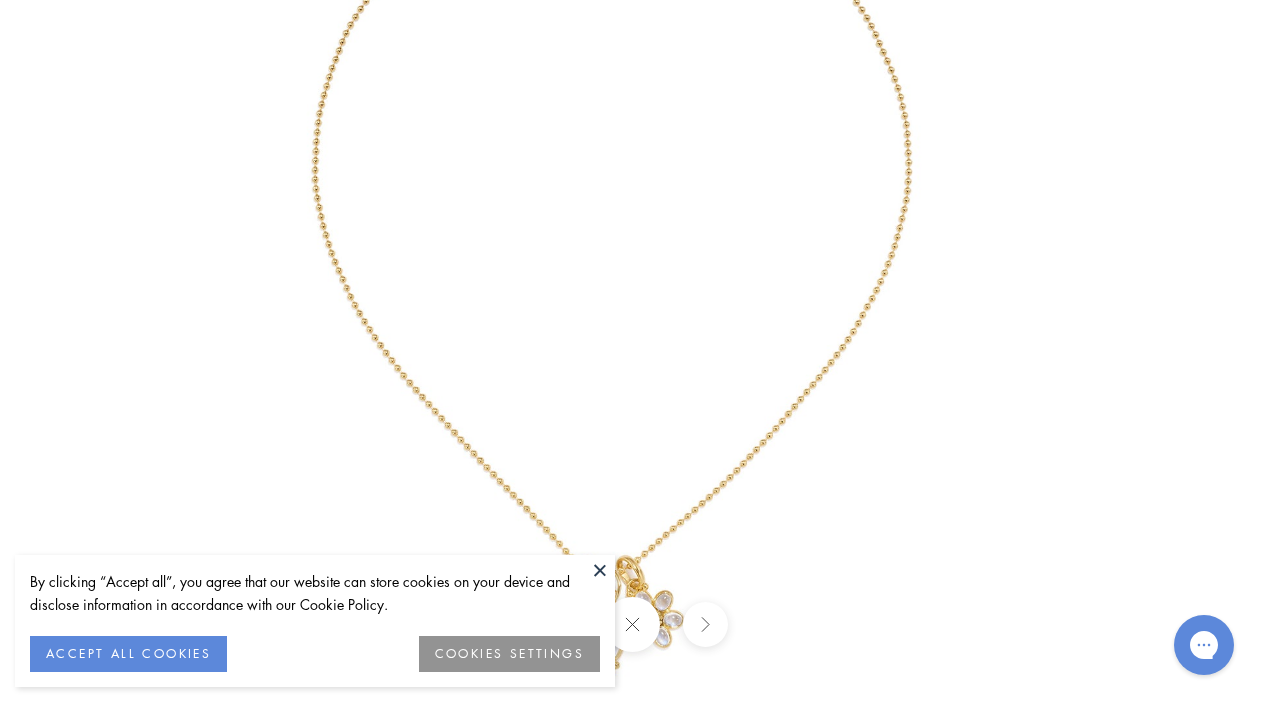 click at bounding box center [632, 253] 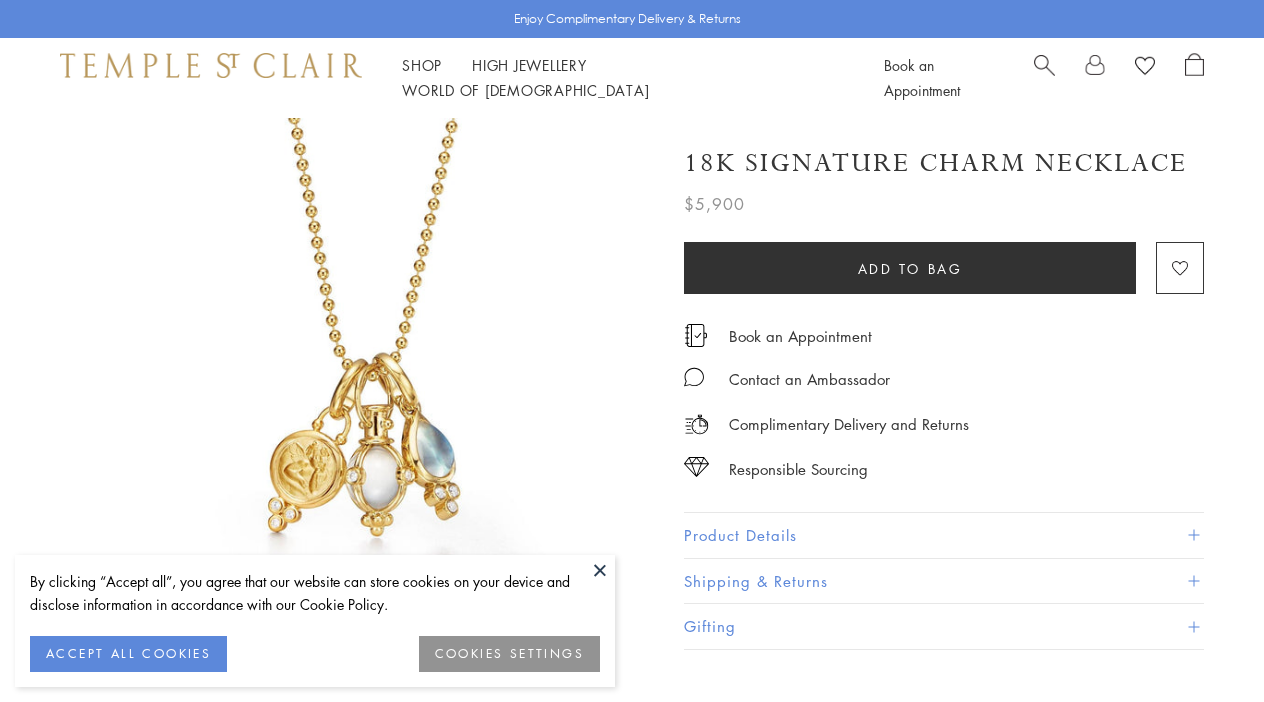 scroll, scrollTop: 1249, scrollLeft: 0, axis: vertical 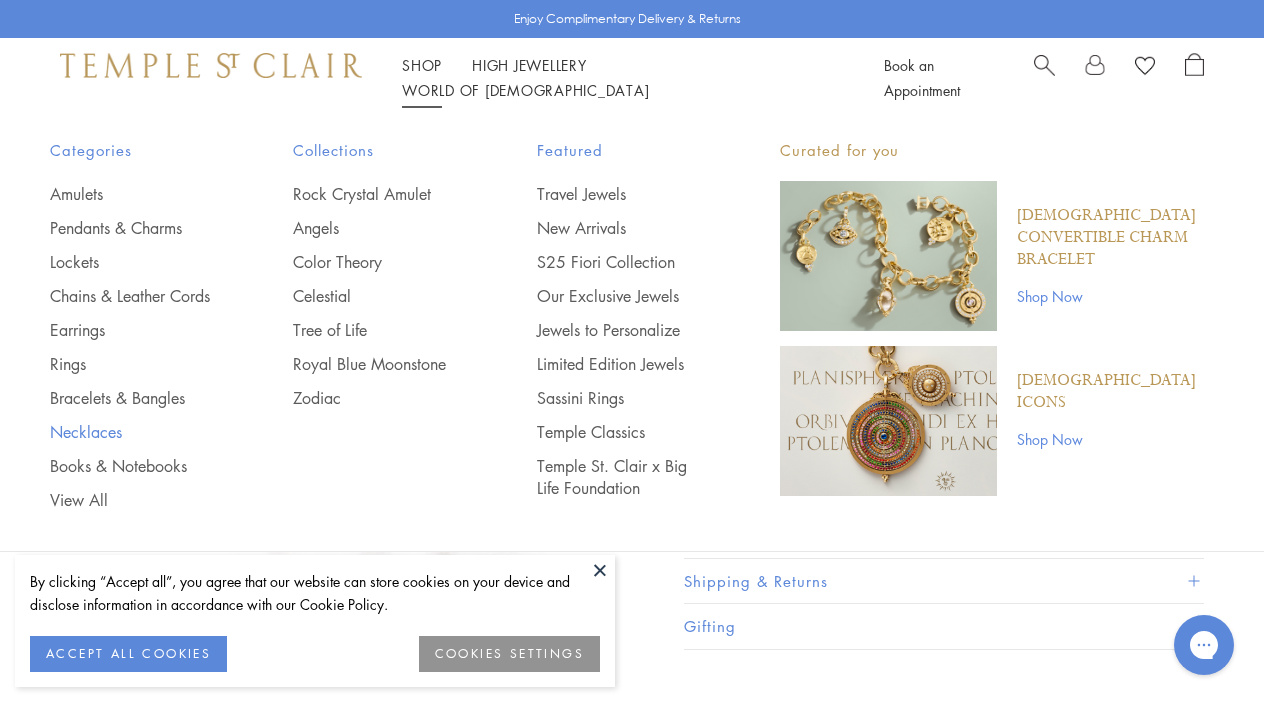 click on "Necklaces" at bounding box center (131, 432) 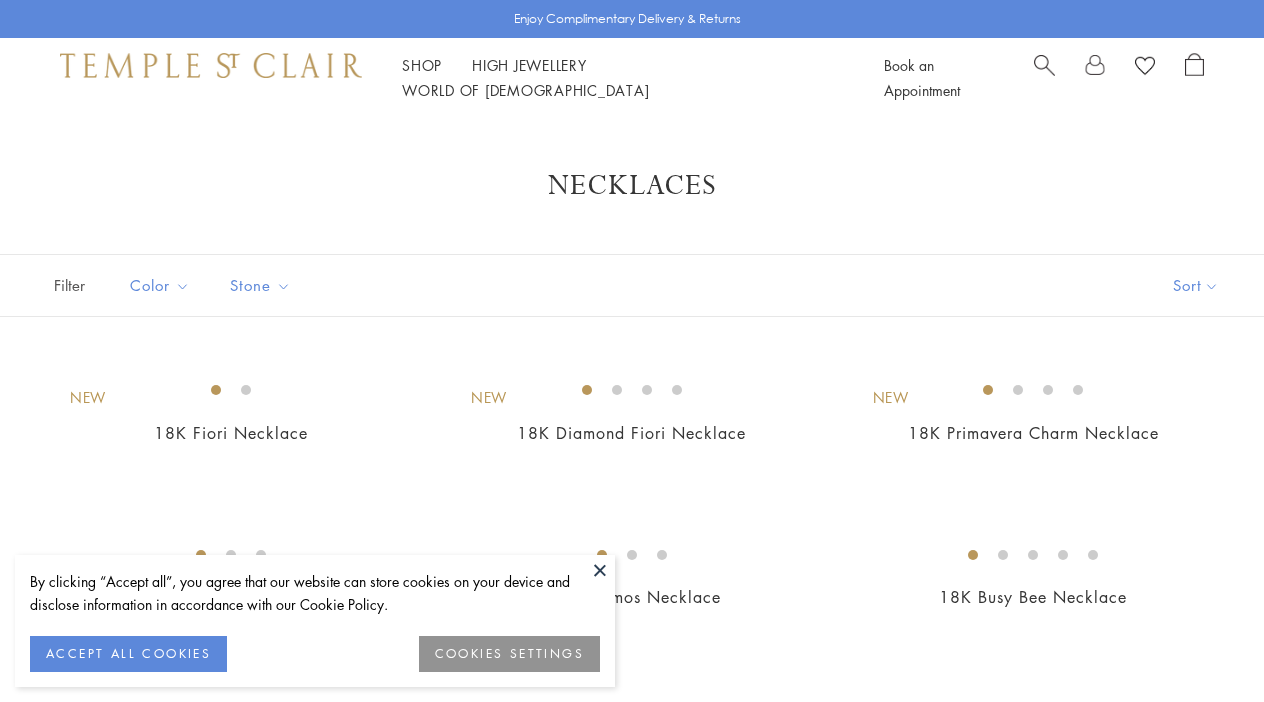 scroll, scrollTop: 0, scrollLeft: 0, axis: both 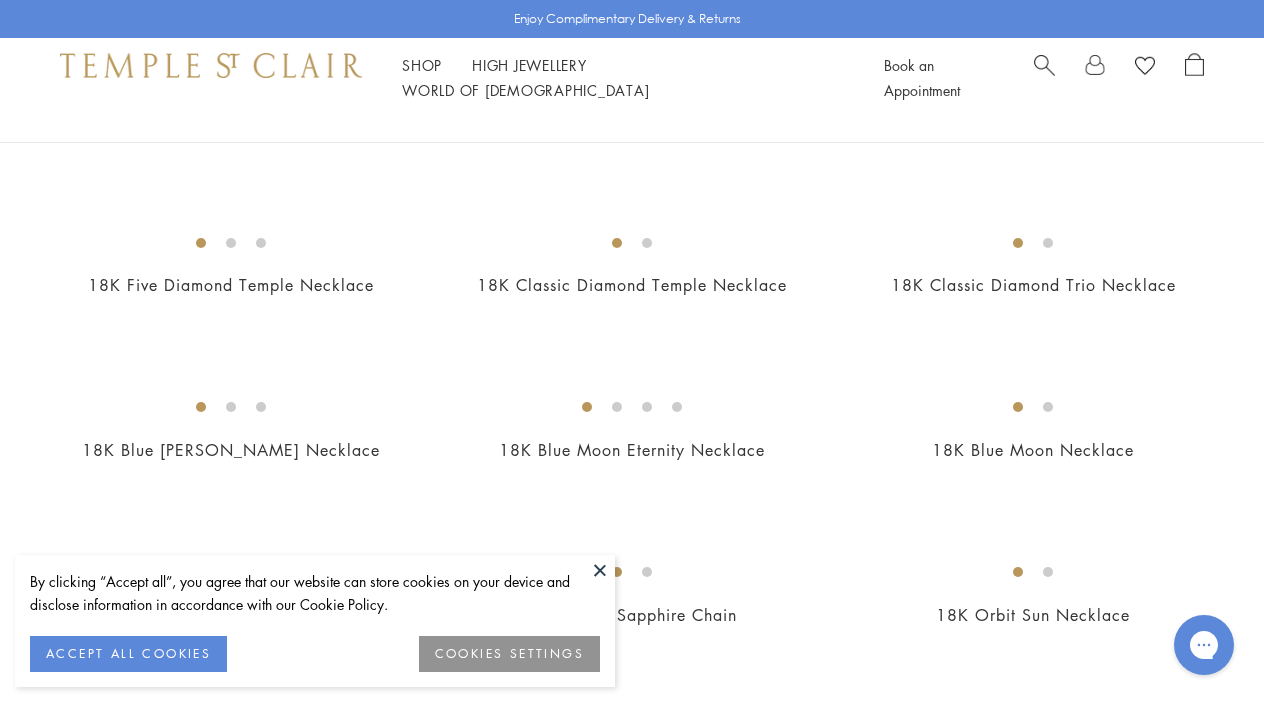 click at bounding box center [600, 570] 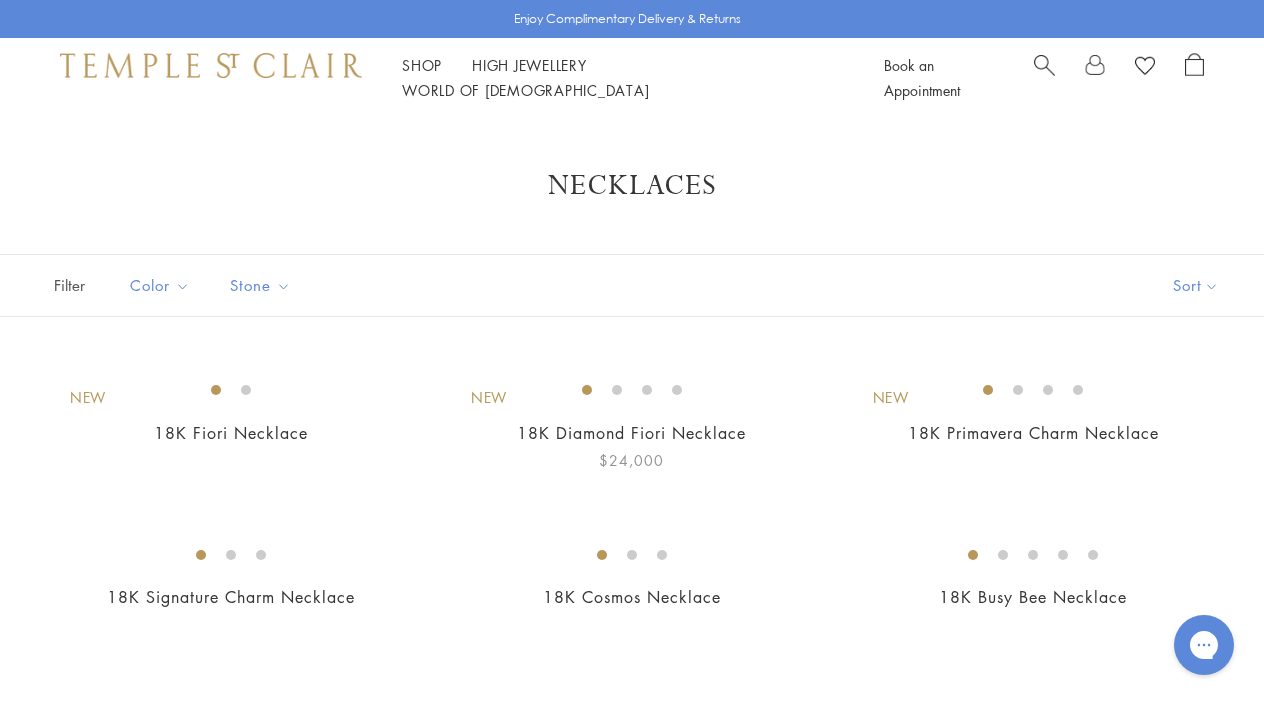 scroll, scrollTop: 0, scrollLeft: 0, axis: both 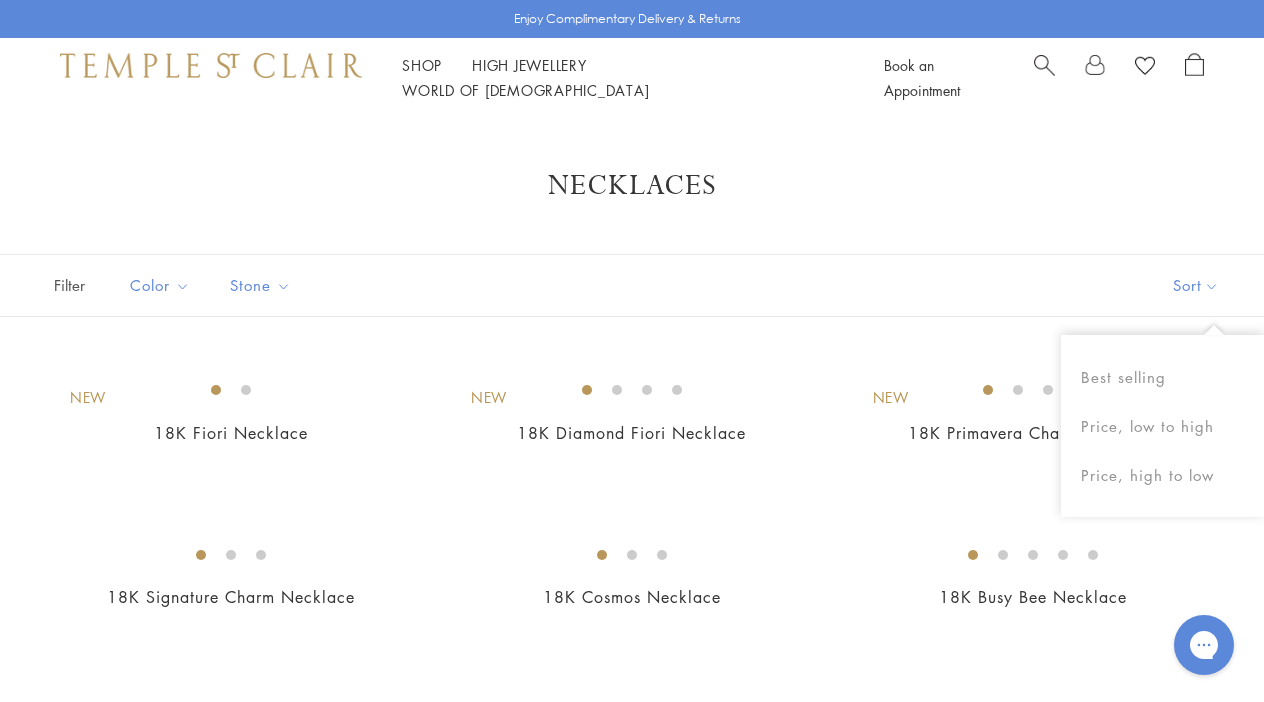 click on "Sort" at bounding box center [1196, 285] 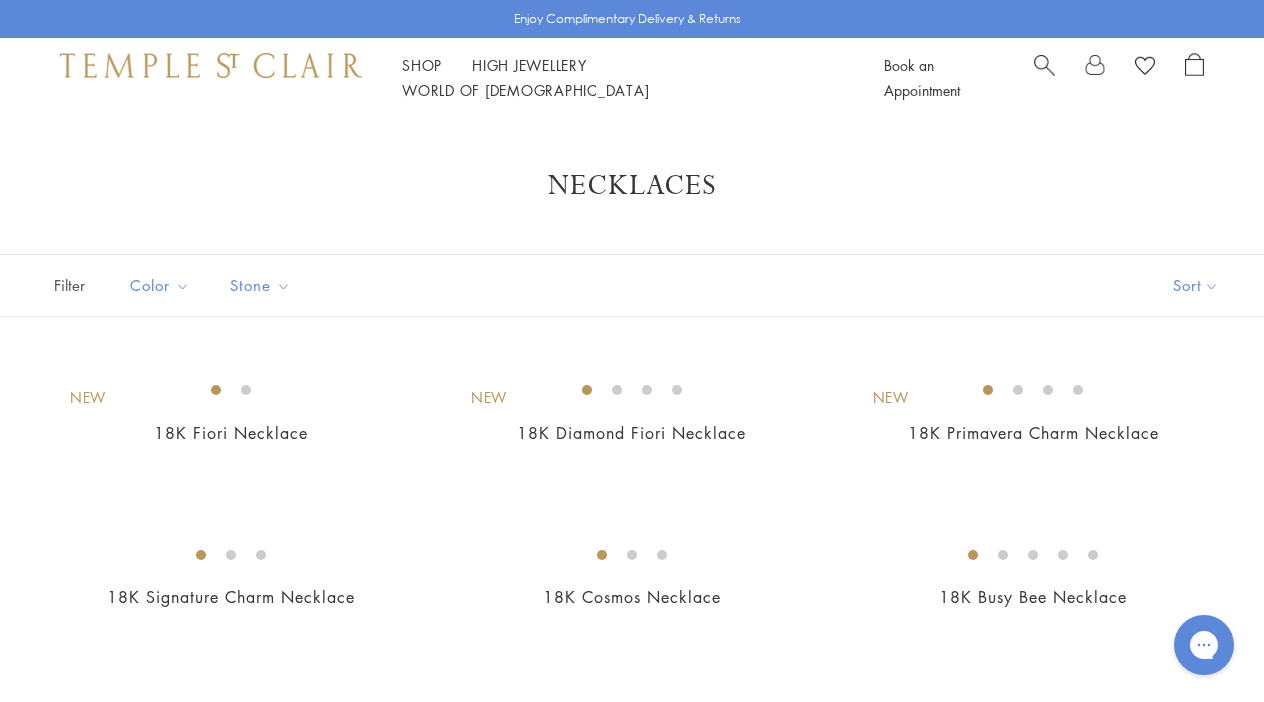 click on "Sort" at bounding box center [1196, 285] 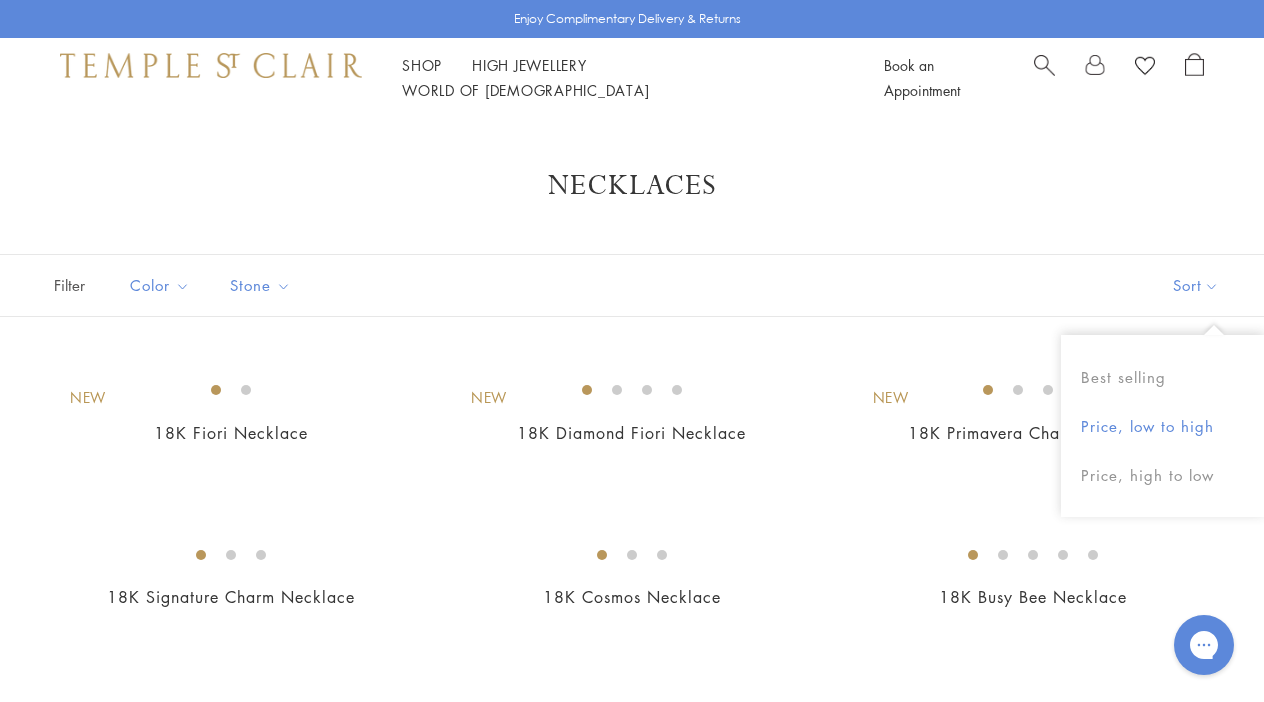 click on "Price, low to high" at bounding box center [1162, 426] 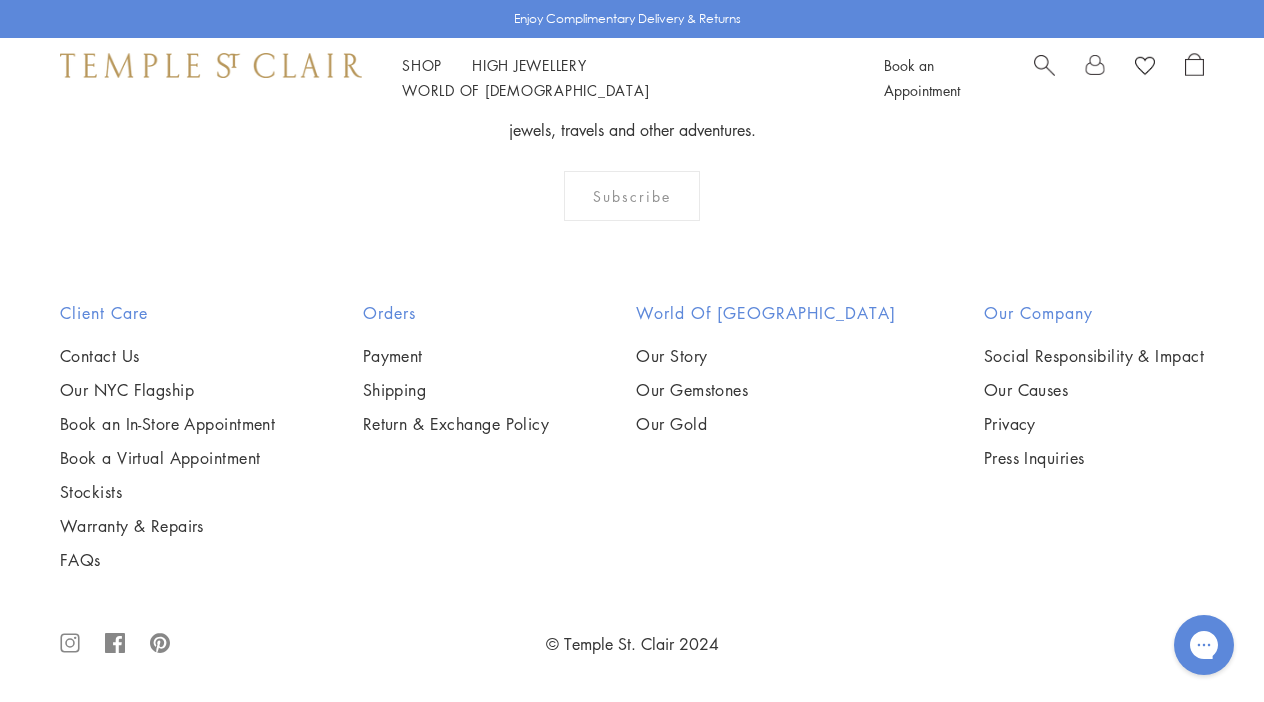 scroll, scrollTop: 4338, scrollLeft: 0, axis: vertical 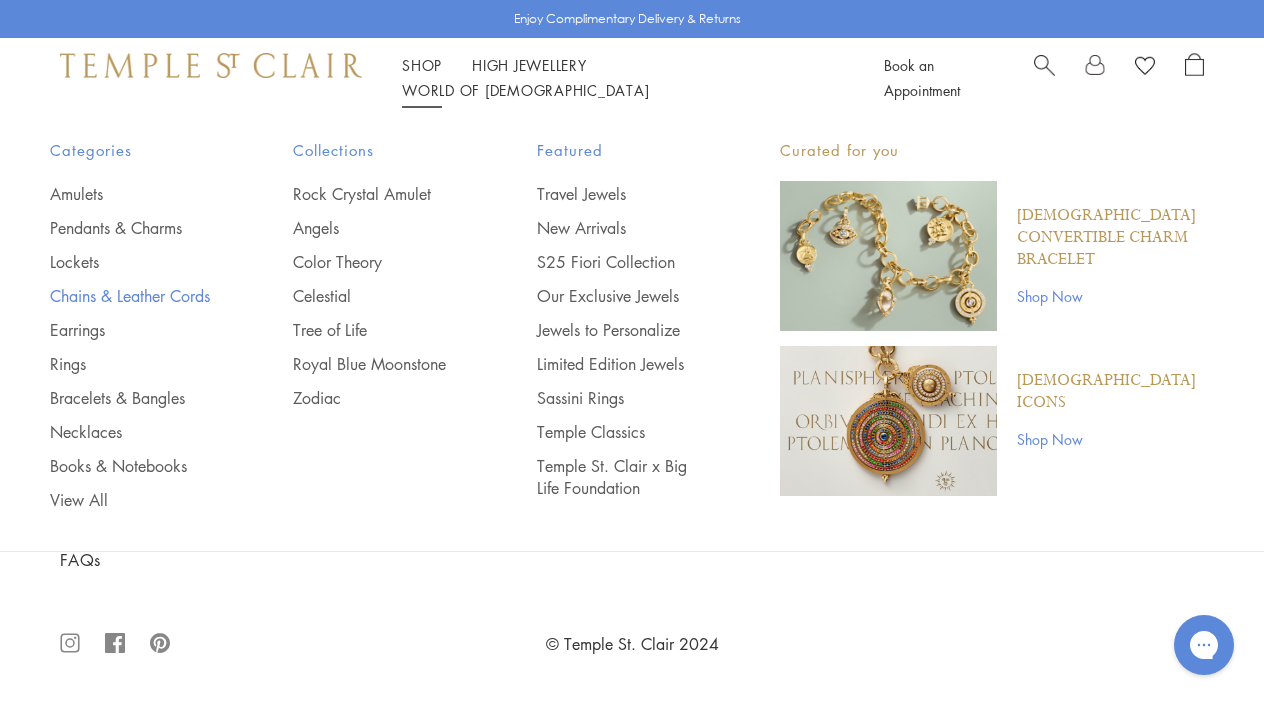 click on "Chains & Leather Cords" at bounding box center [131, 296] 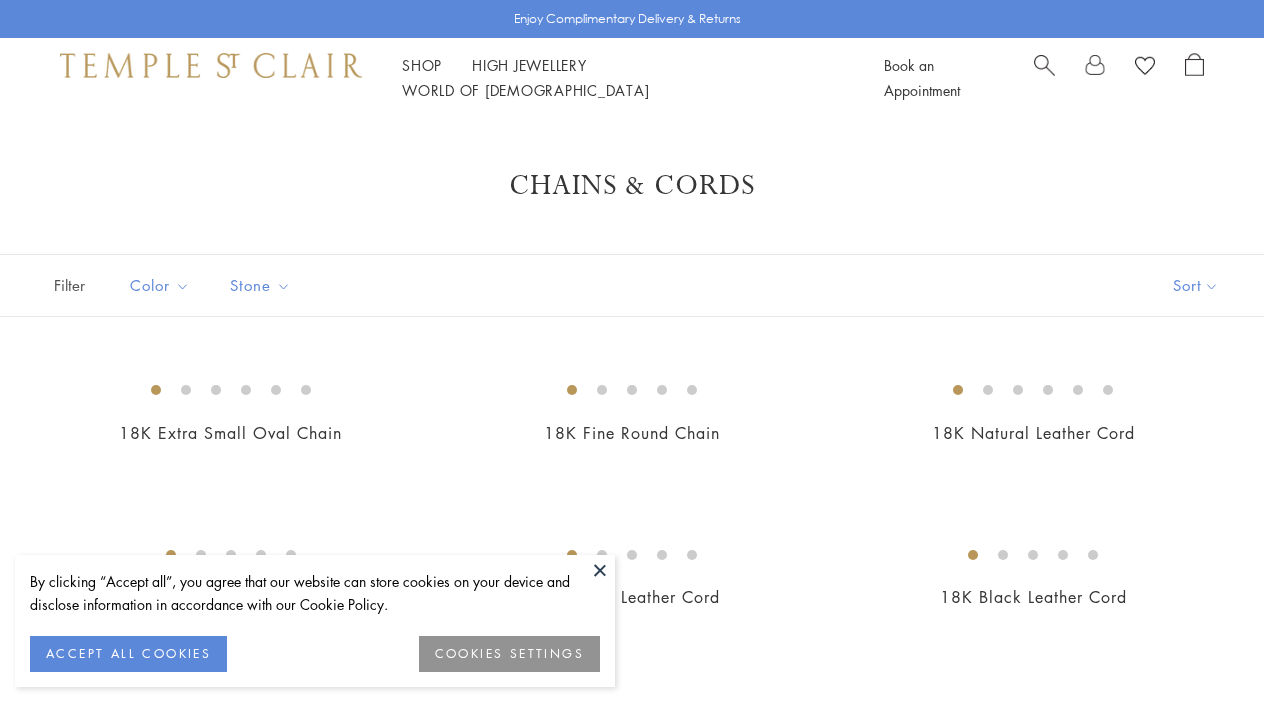 scroll, scrollTop: 0, scrollLeft: 0, axis: both 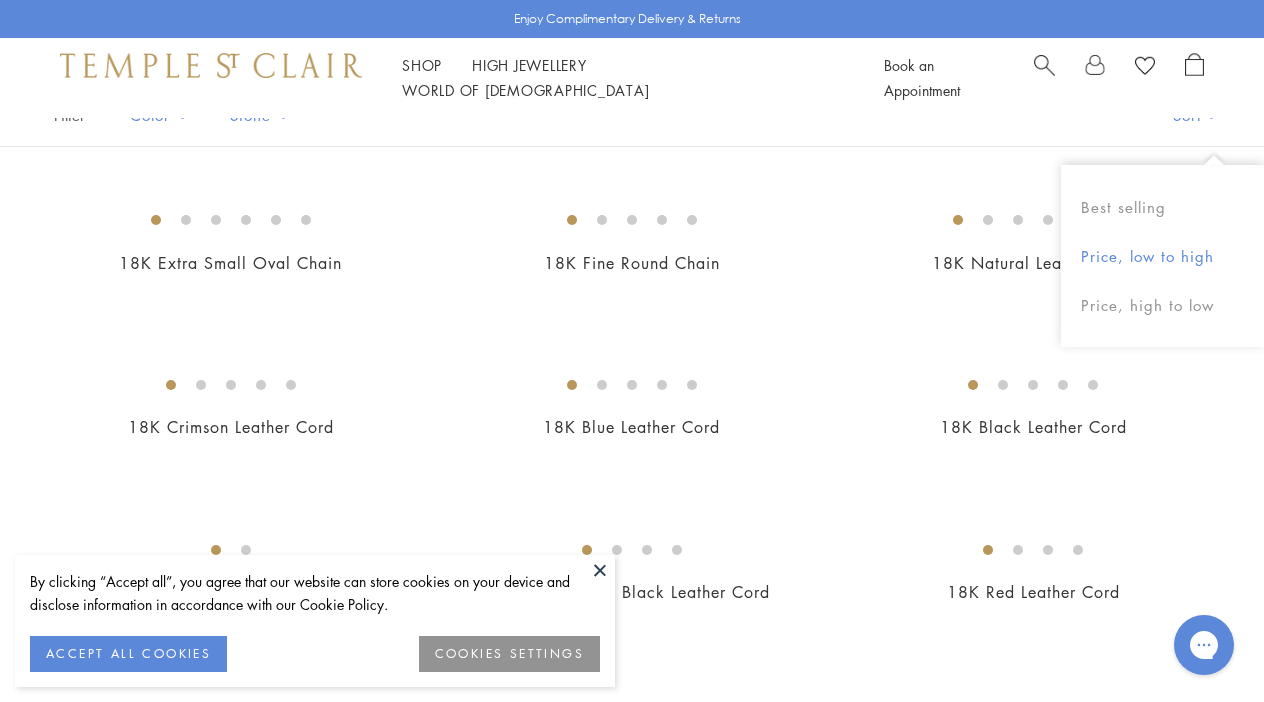 click on "Price, low to high" at bounding box center [1162, 256] 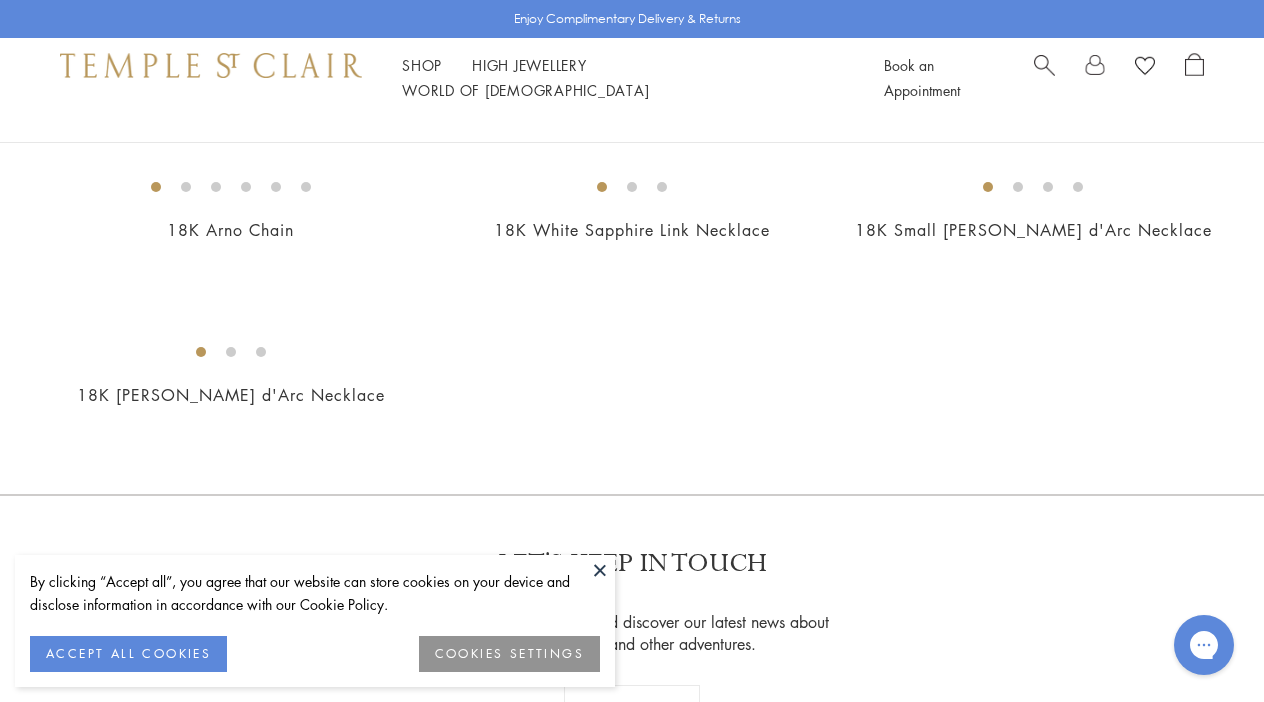 scroll, scrollTop: 1213, scrollLeft: 0, axis: vertical 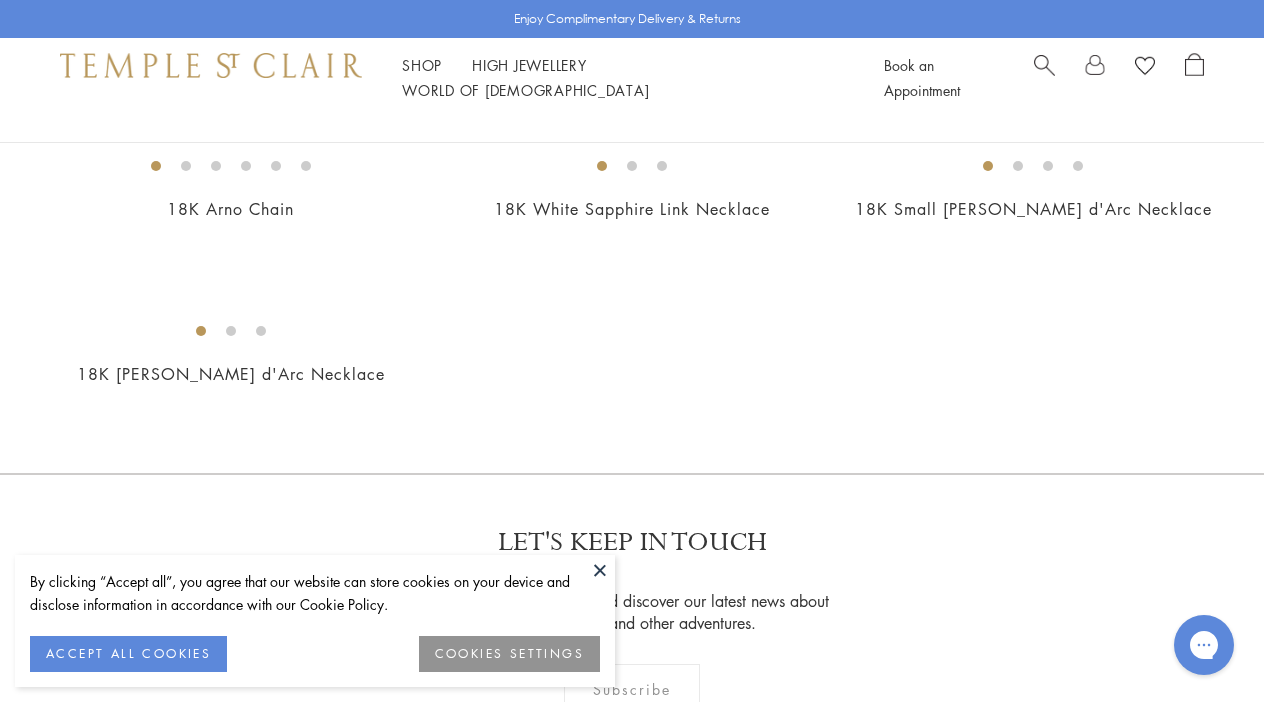click at bounding box center [0, 0] 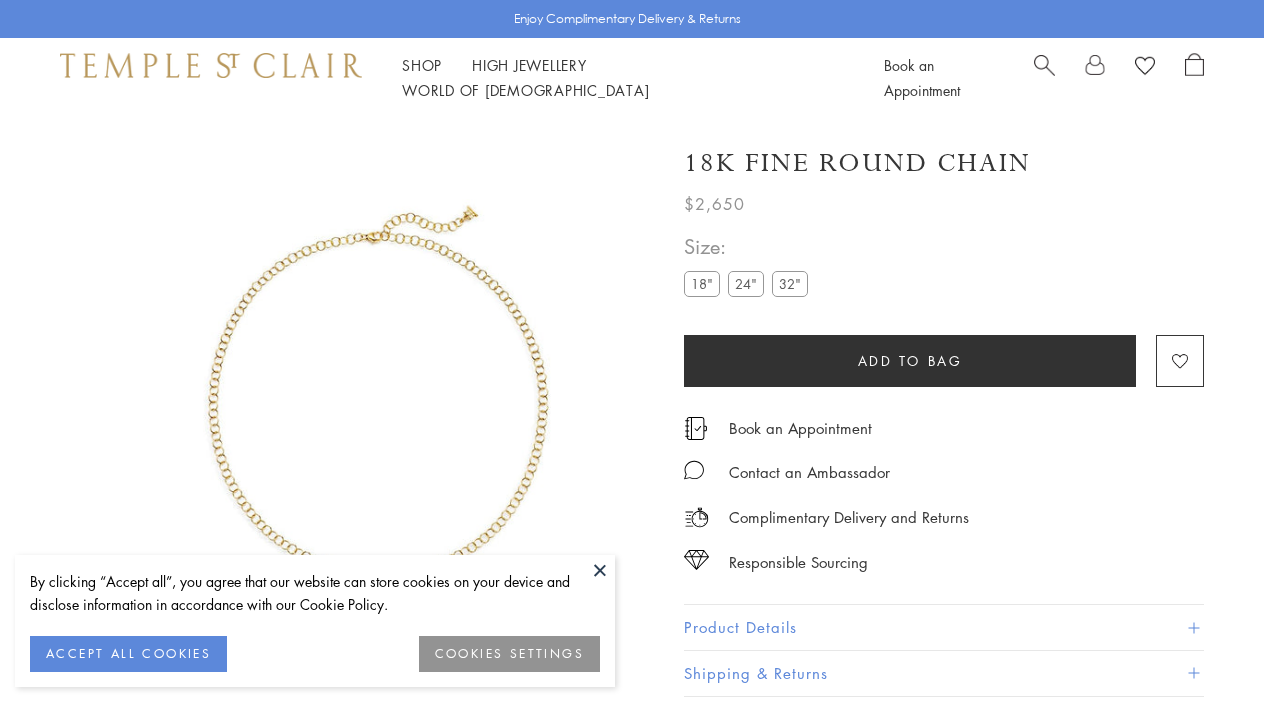 scroll, scrollTop: 0, scrollLeft: 0, axis: both 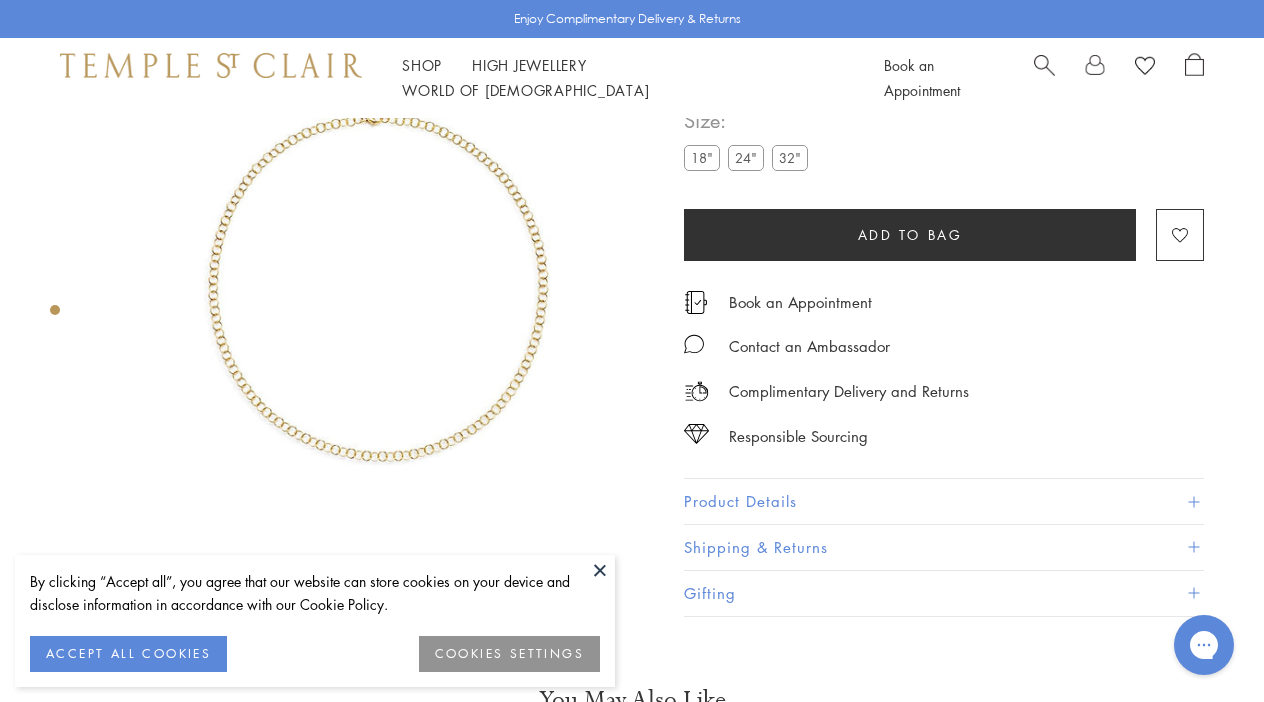 click at bounding box center (377, 277) 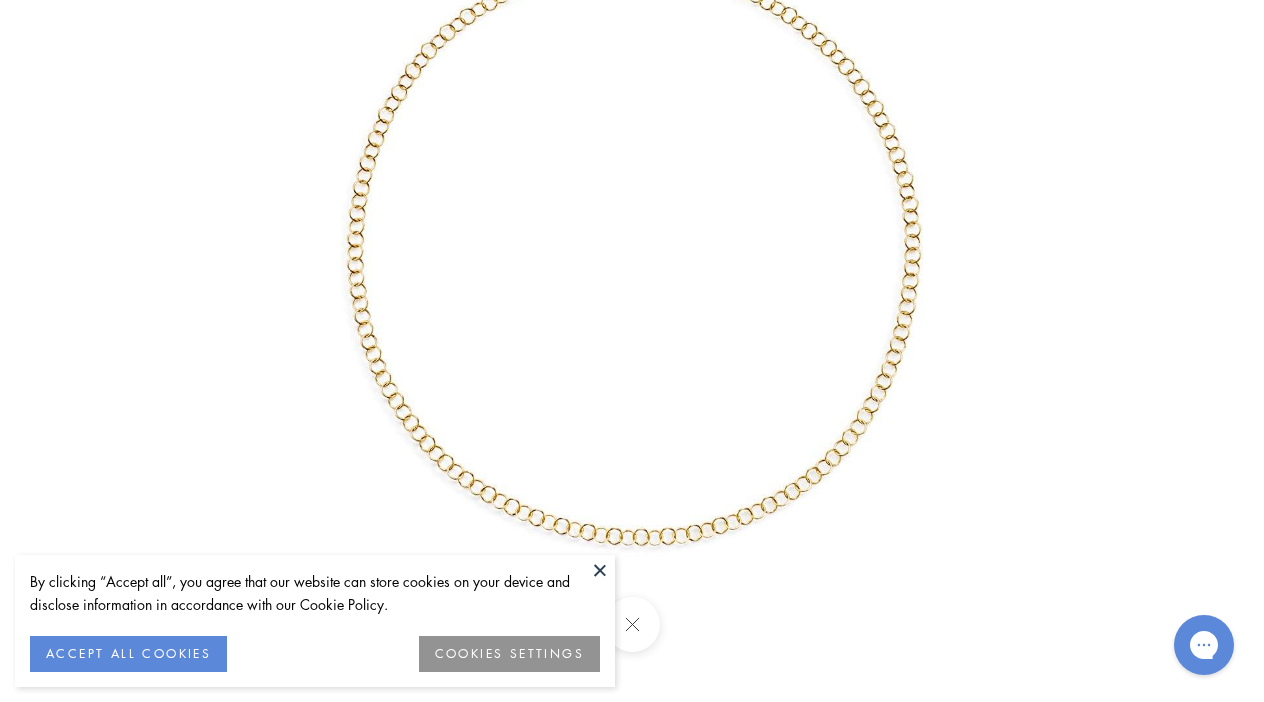 click at bounding box center [600, 570] 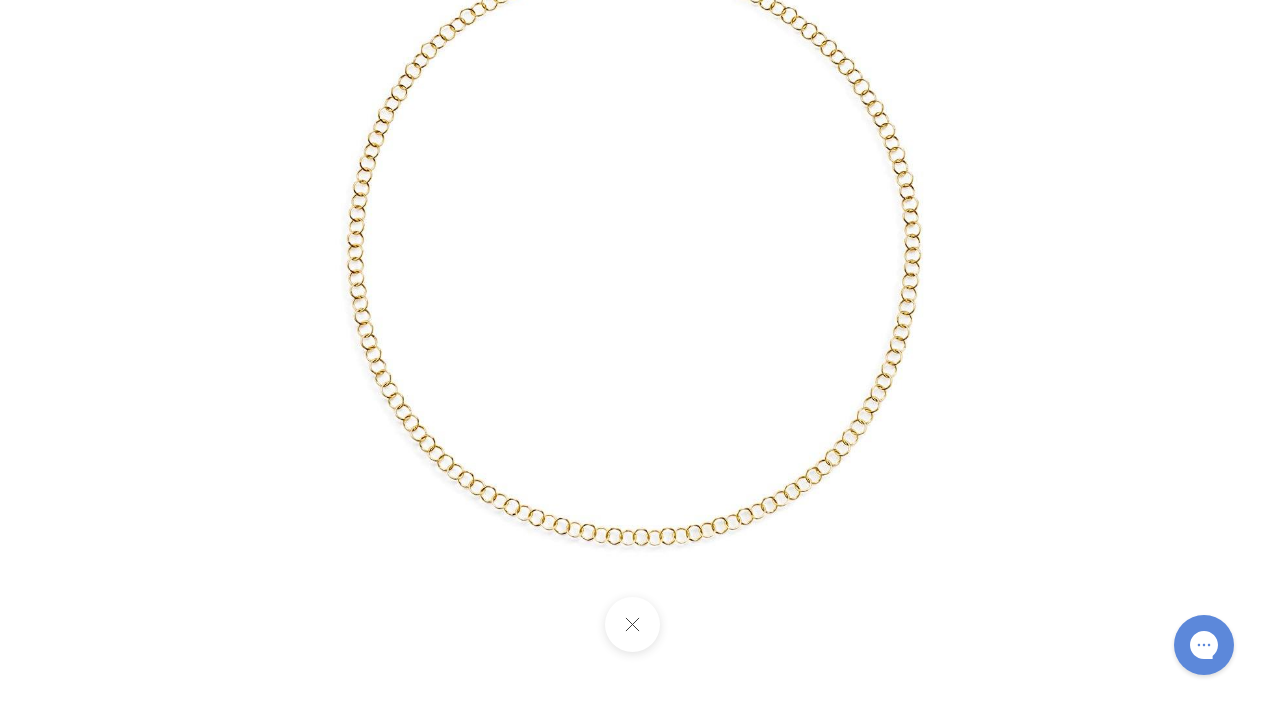 click at bounding box center [631, 624] 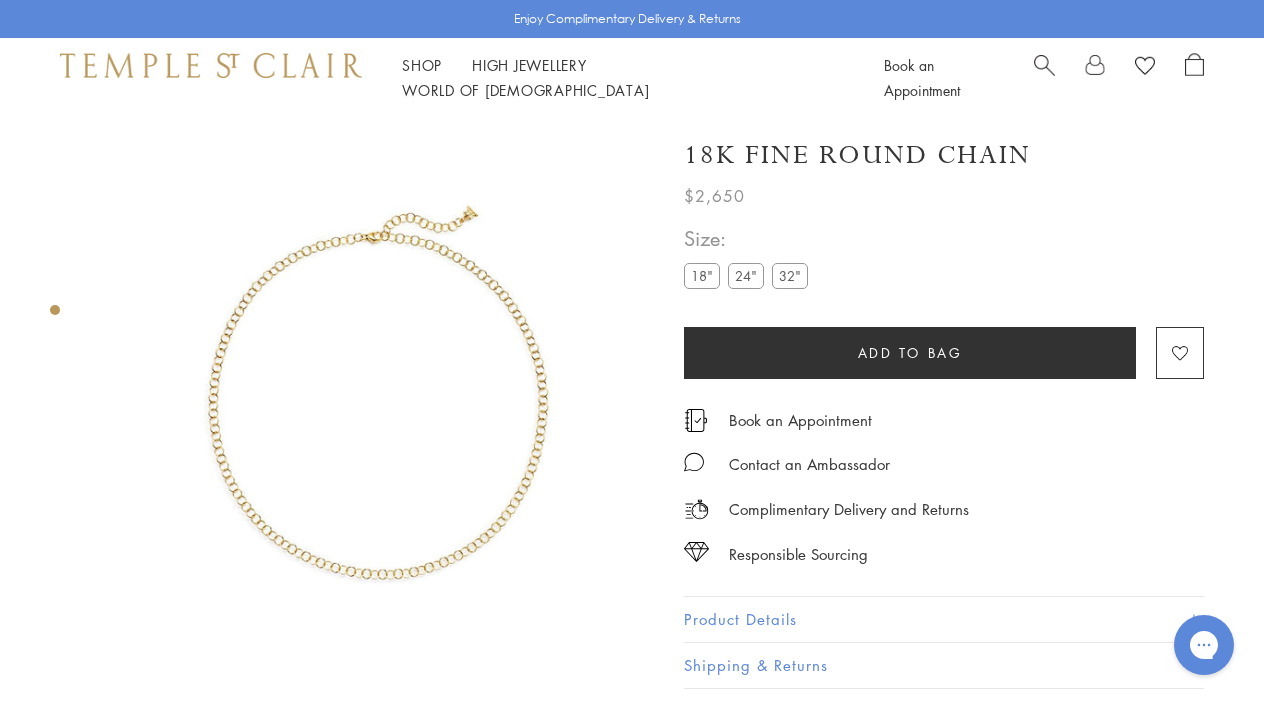 scroll, scrollTop: 0, scrollLeft: 0, axis: both 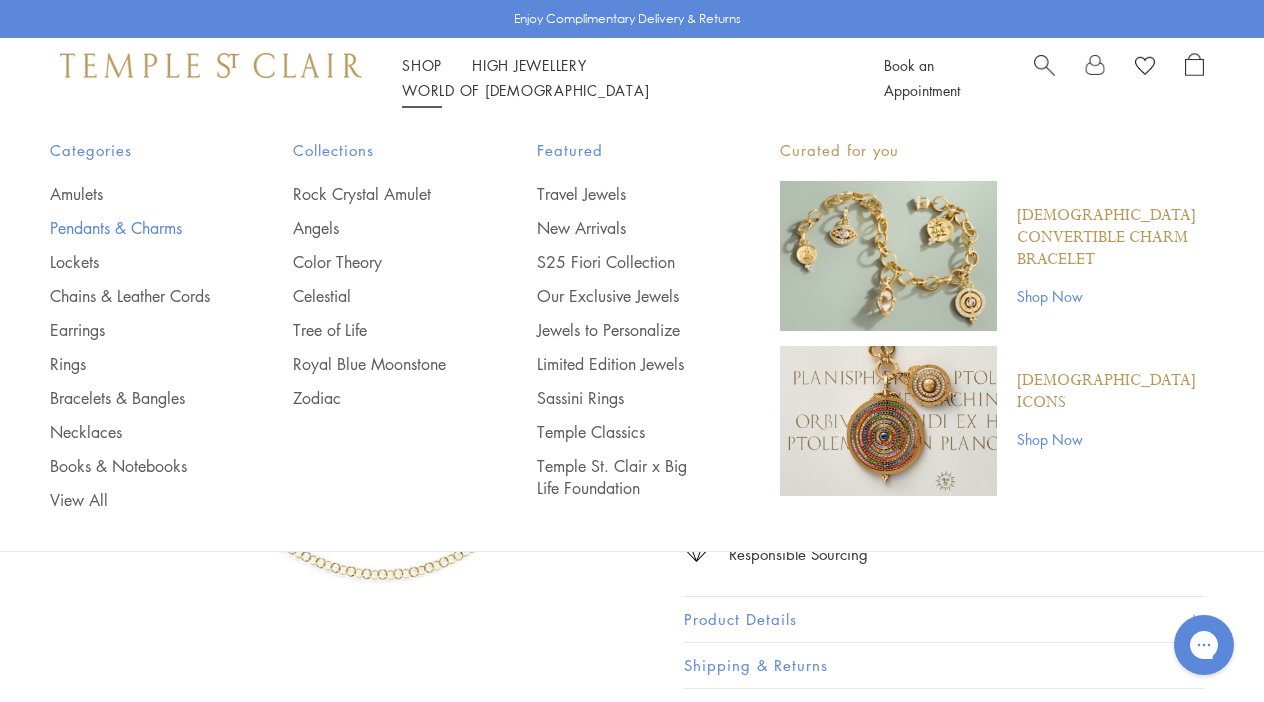 click on "Pendants & Charms" at bounding box center [131, 228] 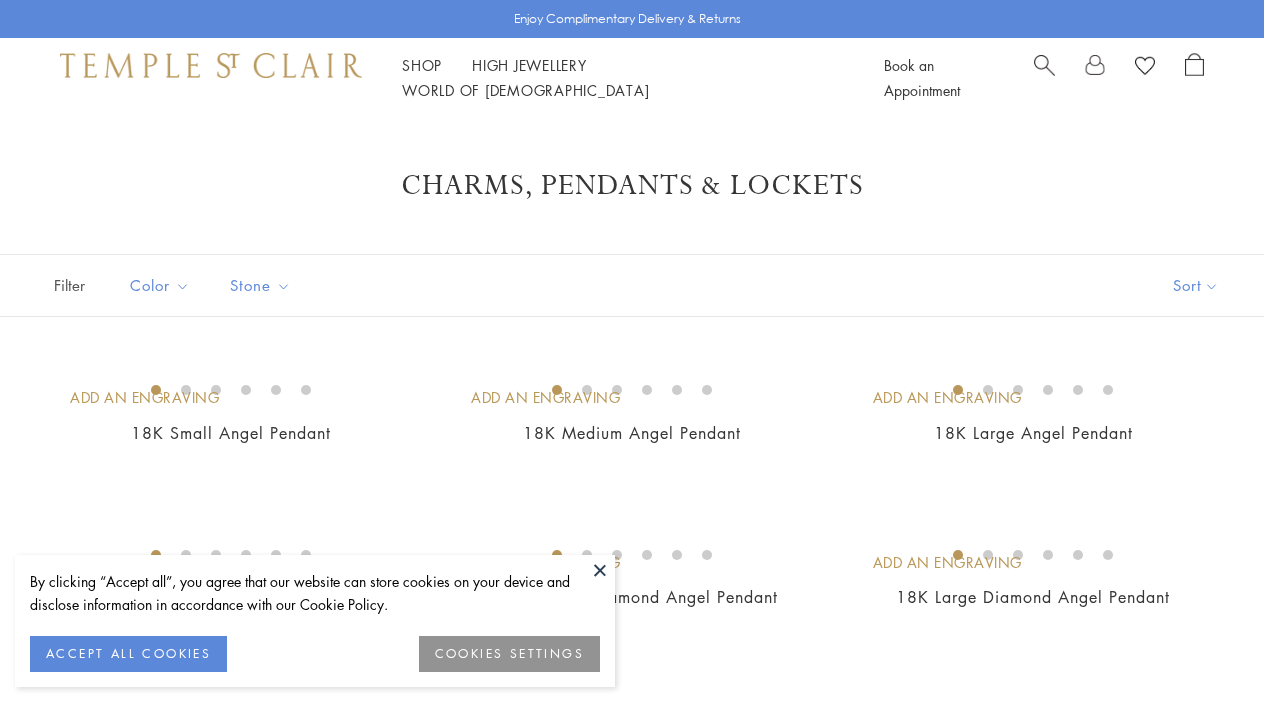 scroll, scrollTop: 0, scrollLeft: 0, axis: both 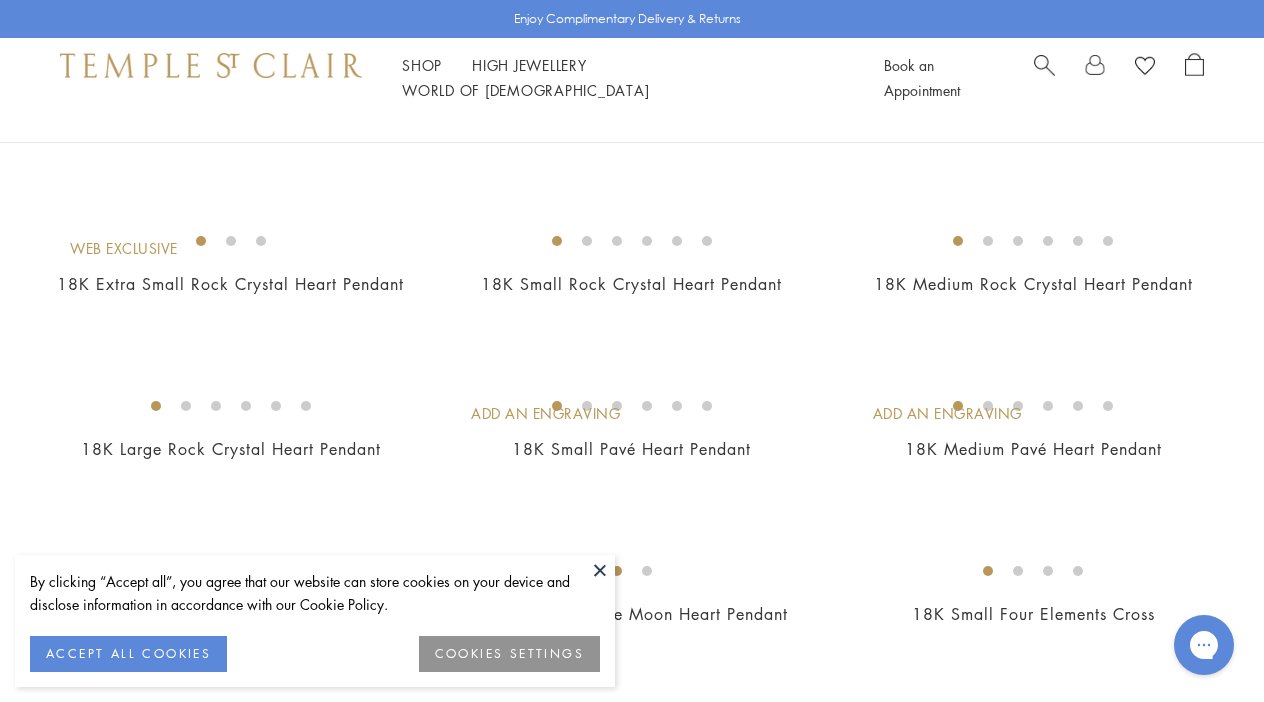 click on "Enjoy Complimentary Delivery & Returns" at bounding box center (632, 19) 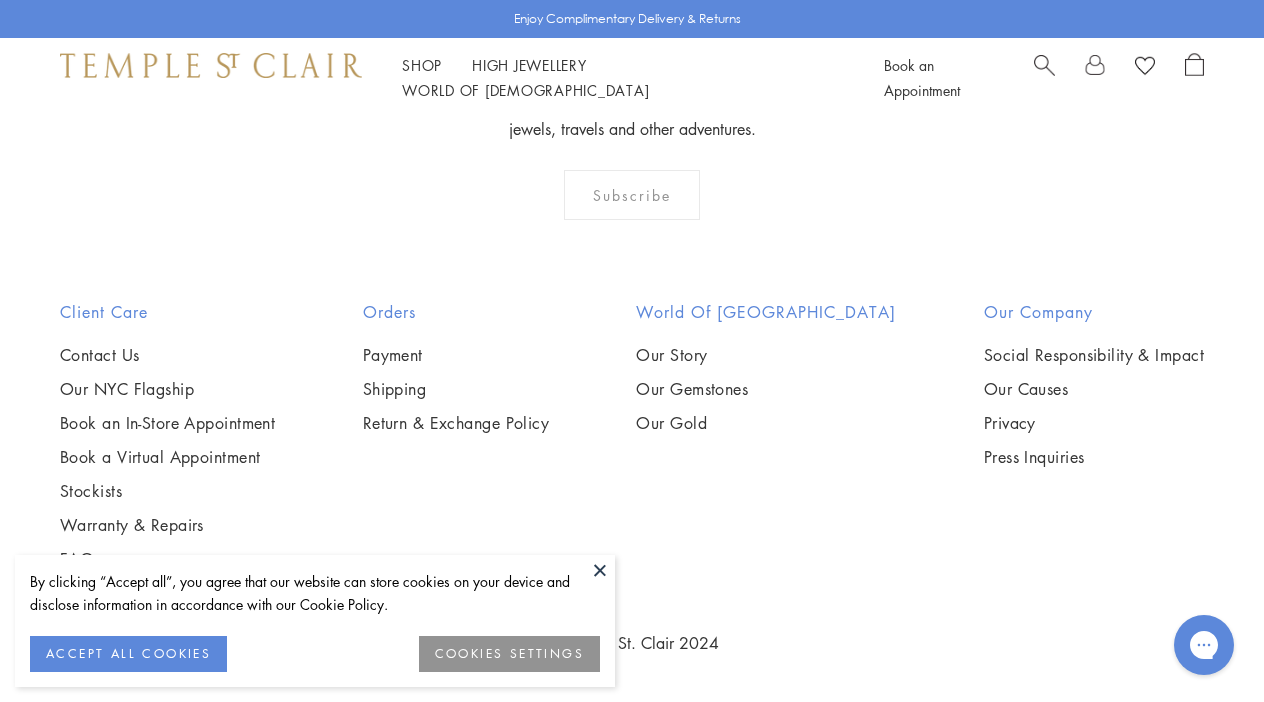 scroll, scrollTop: 8694, scrollLeft: 0, axis: vertical 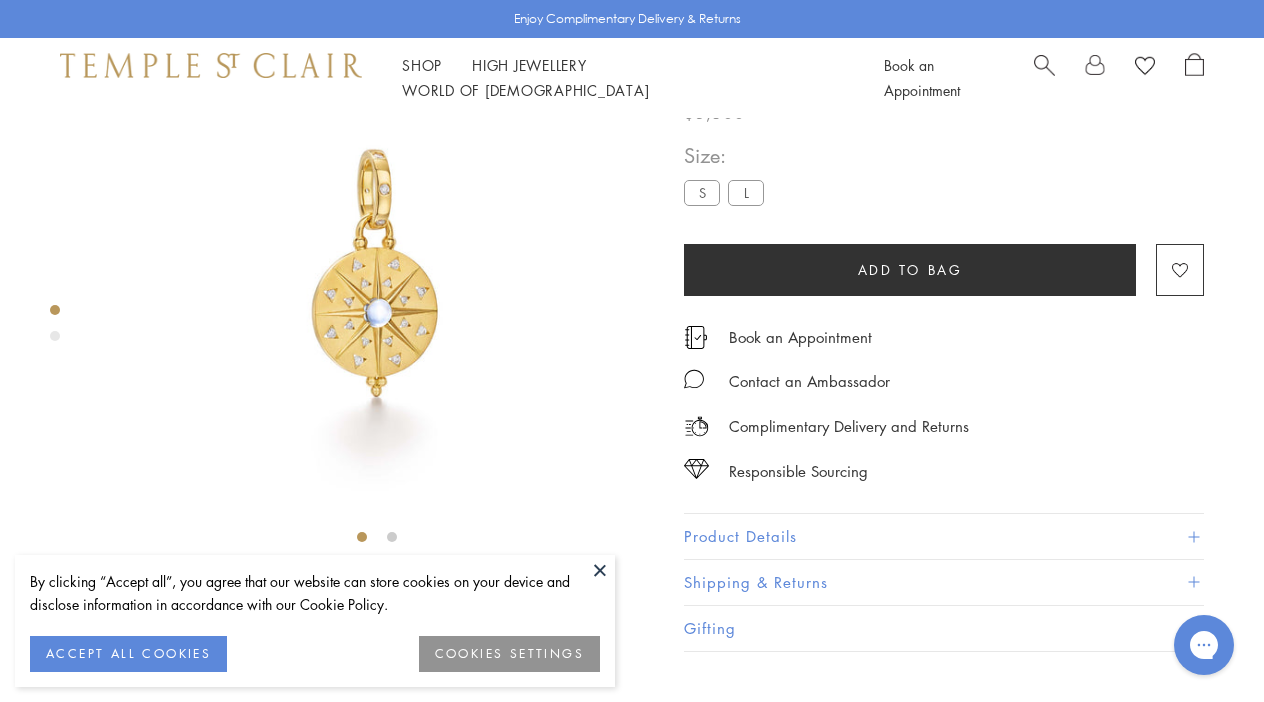 click at bounding box center [377, 277] 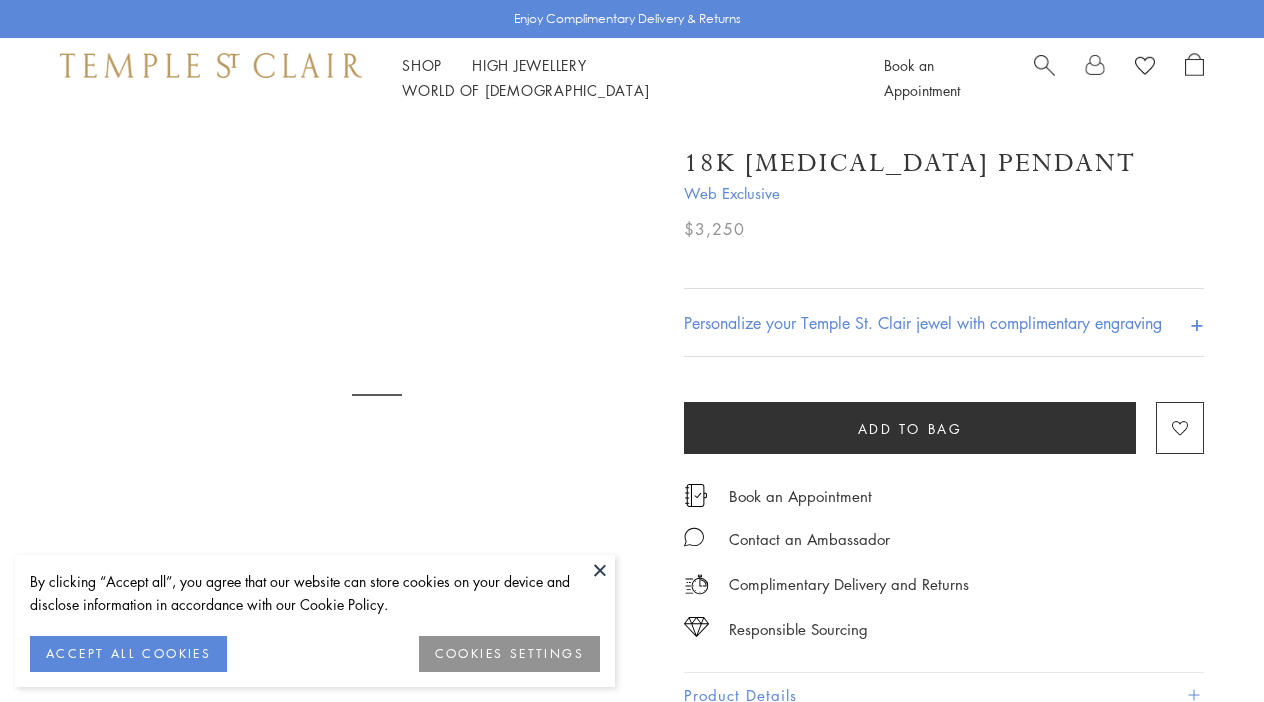 scroll, scrollTop: 0, scrollLeft: 0, axis: both 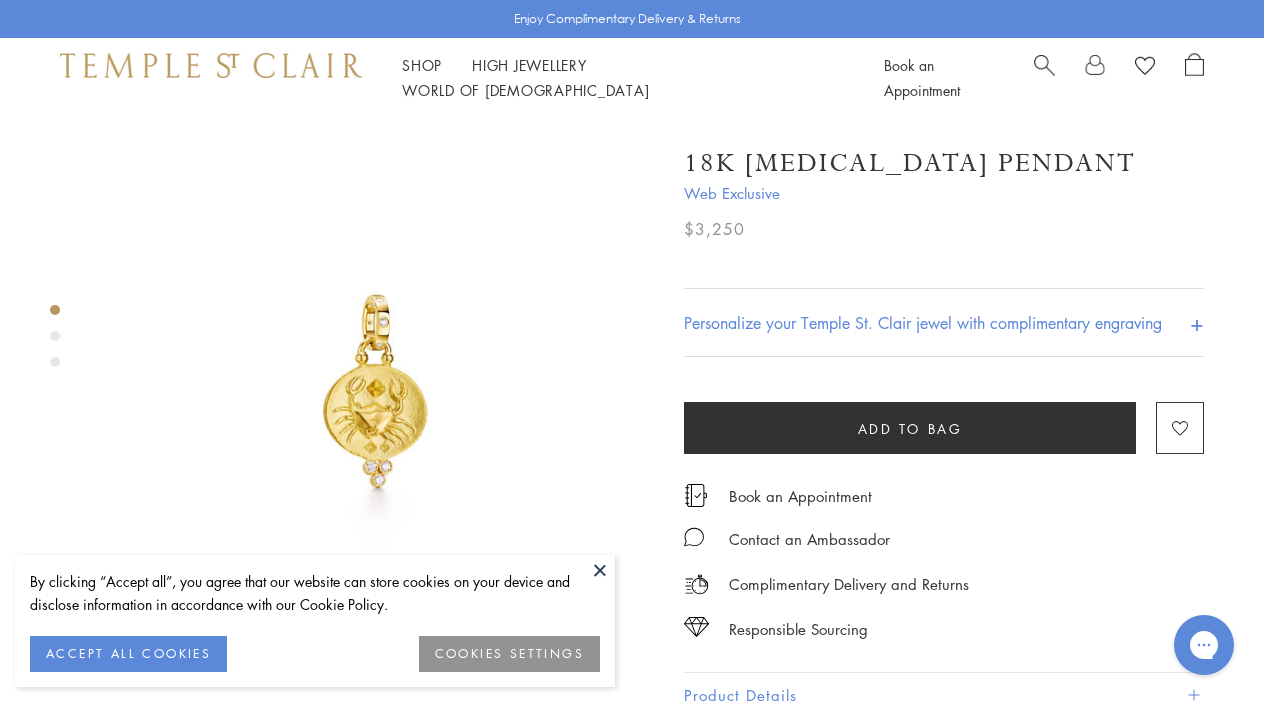 click at bounding box center [377, 395] 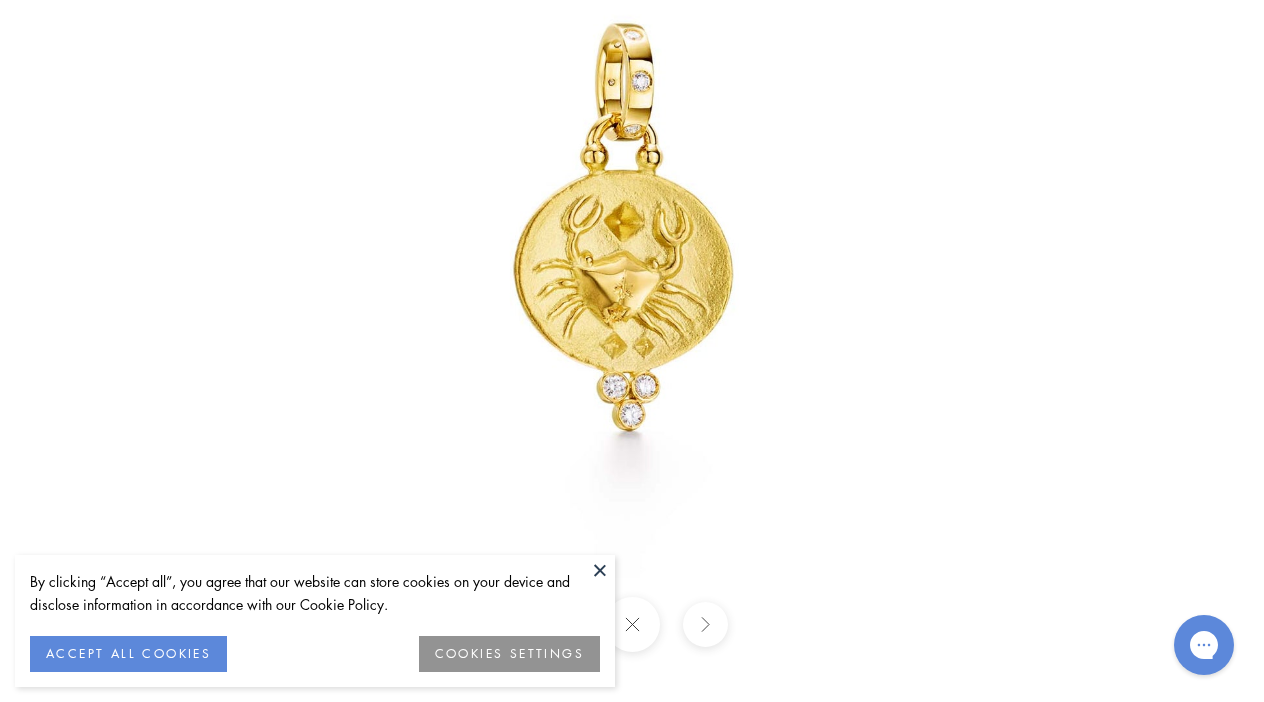 drag, startPoint x: 568, startPoint y: 419, endPoint x: 553, endPoint y: 287, distance: 132.84953 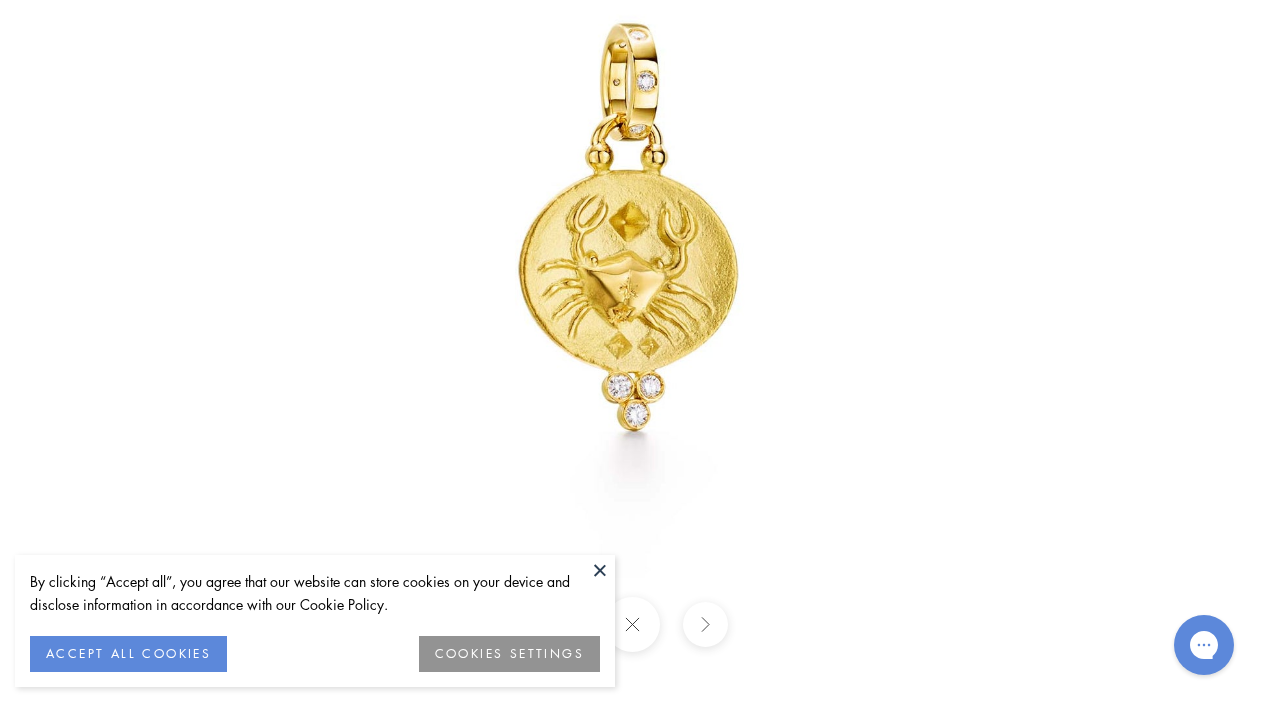 click at bounding box center (704, 624) 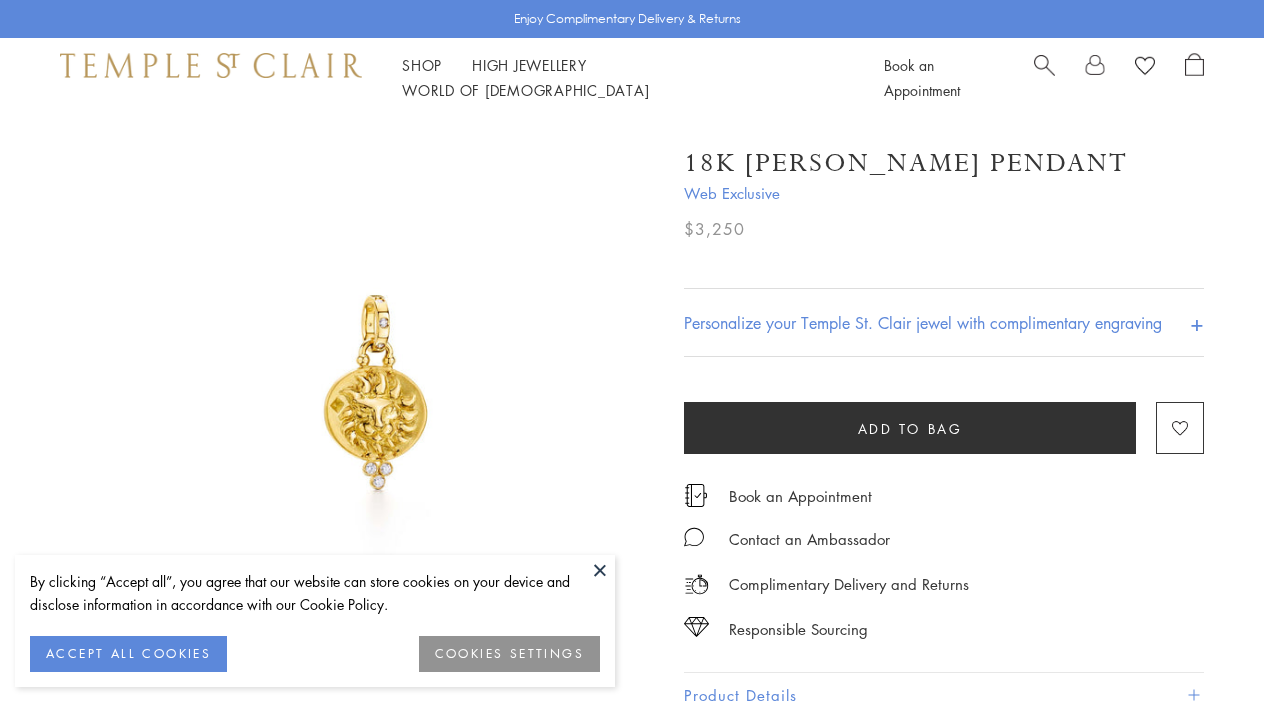 scroll, scrollTop: 0, scrollLeft: 0, axis: both 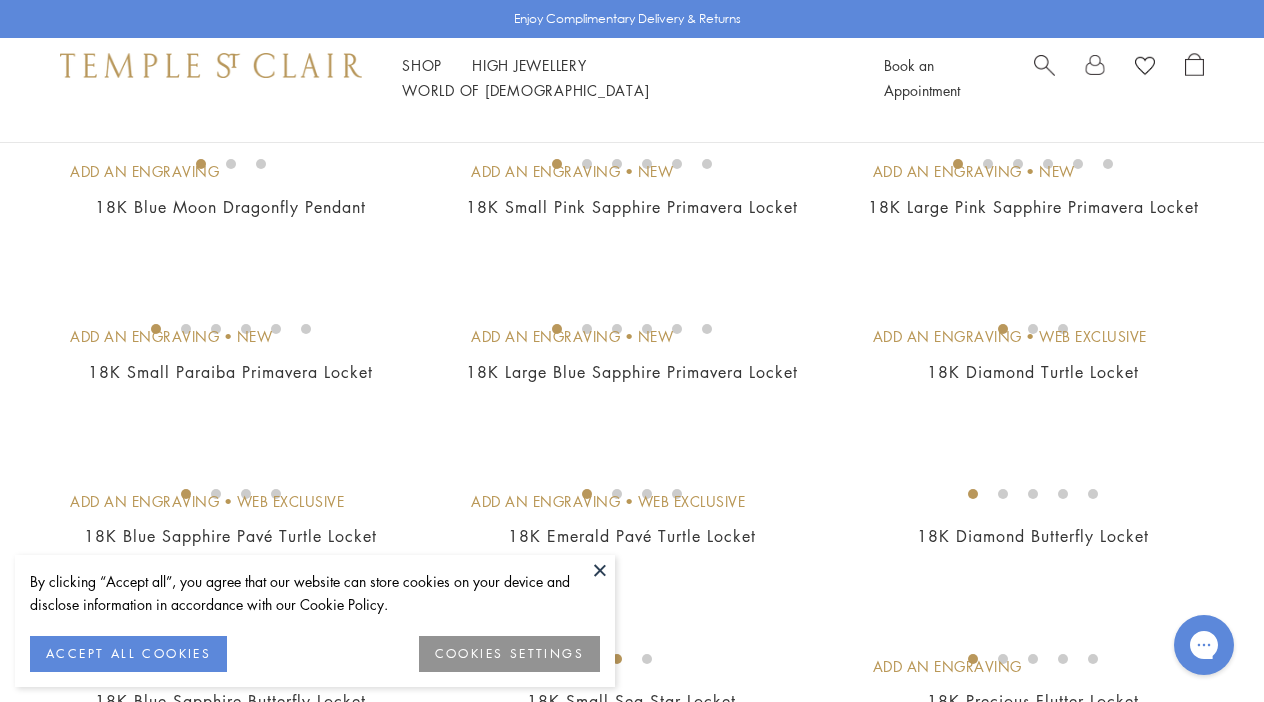 click at bounding box center [0, 0] 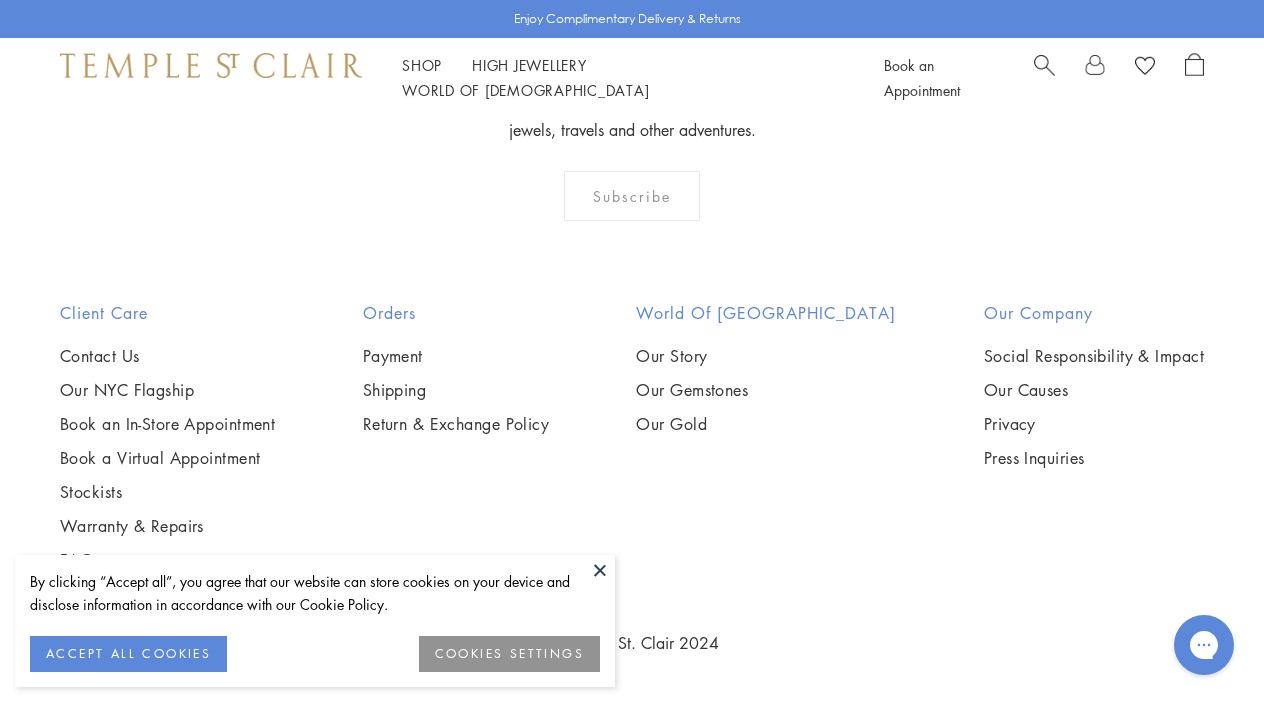 scroll, scrollTop: 9327, scrollLeft: 0, axis: vertical 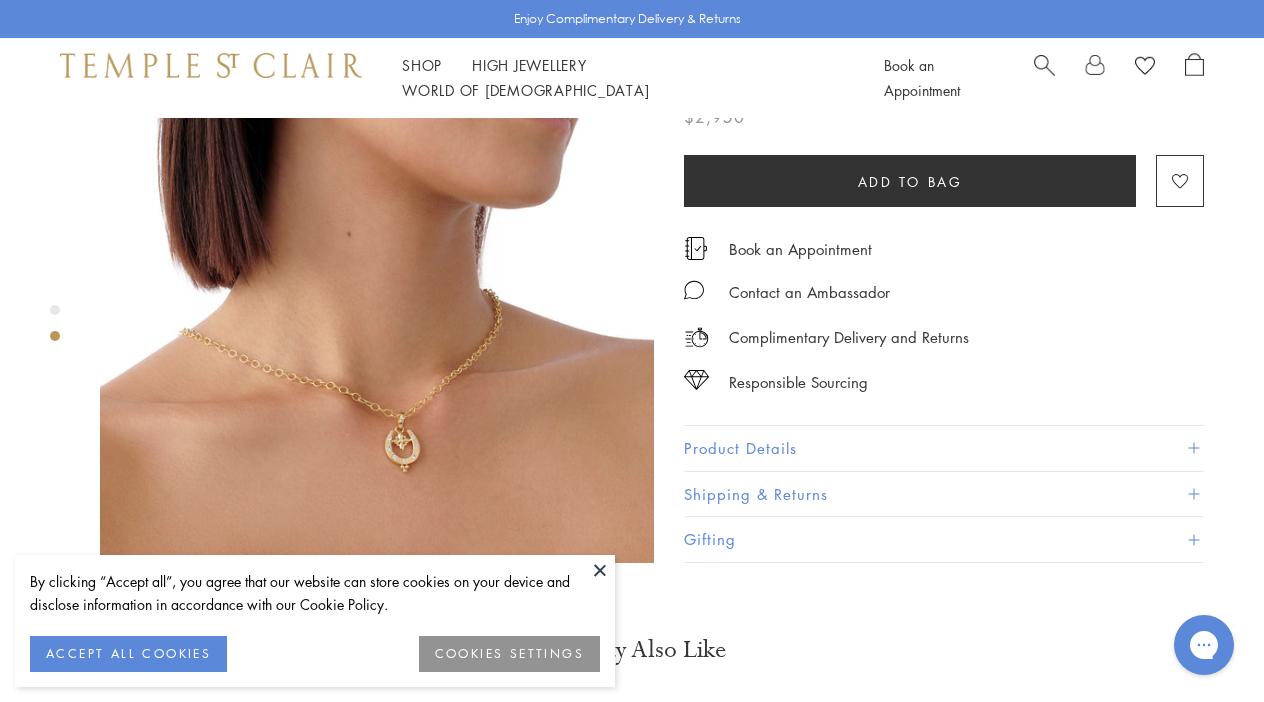 click at bounding box center (377, 286) 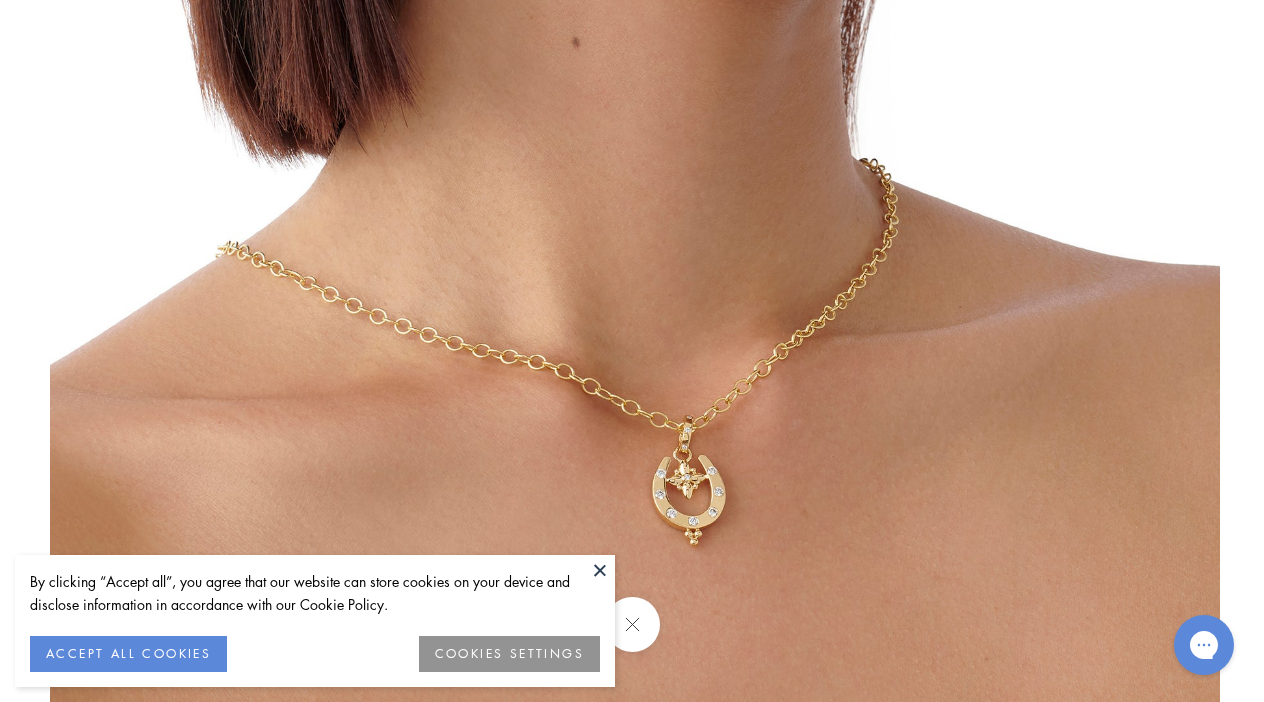 drag, startPoint x: 618, startPoint y: 434, endPoint x: 630, endPoint y: 222, distance: 212.33936 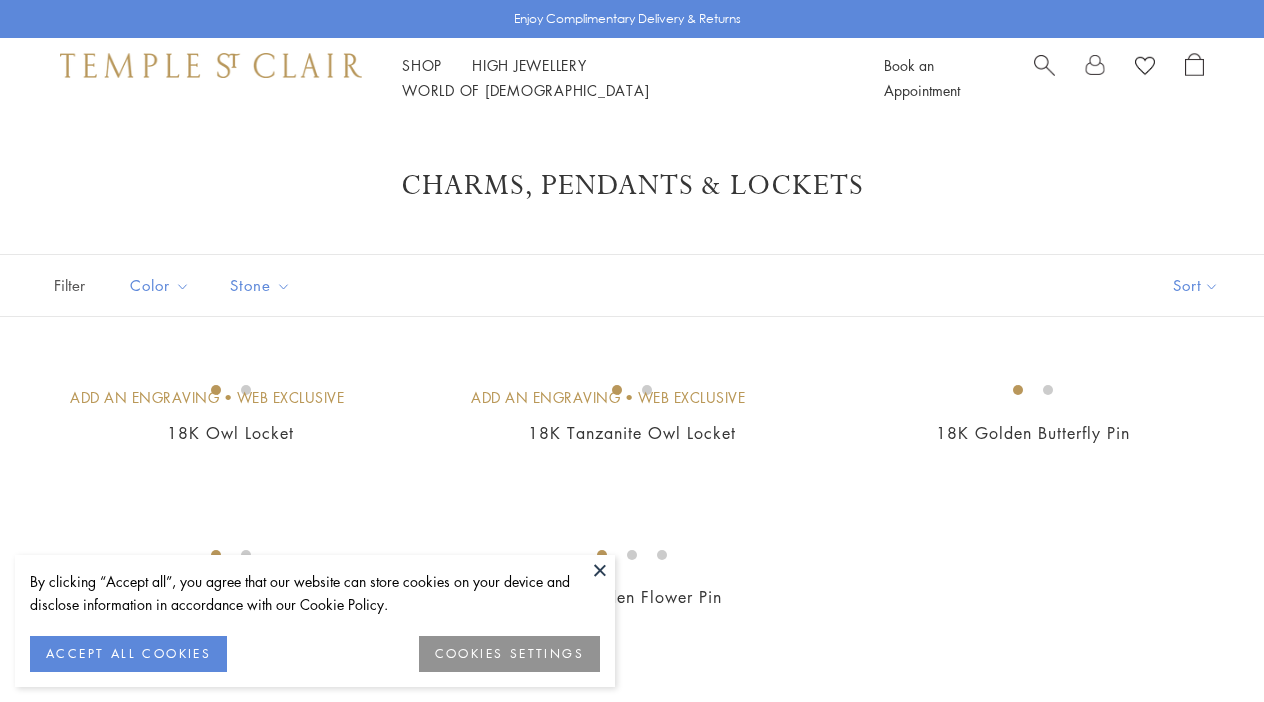 scroll, scrollTop: 0, scrollLeft: 0, axis: both 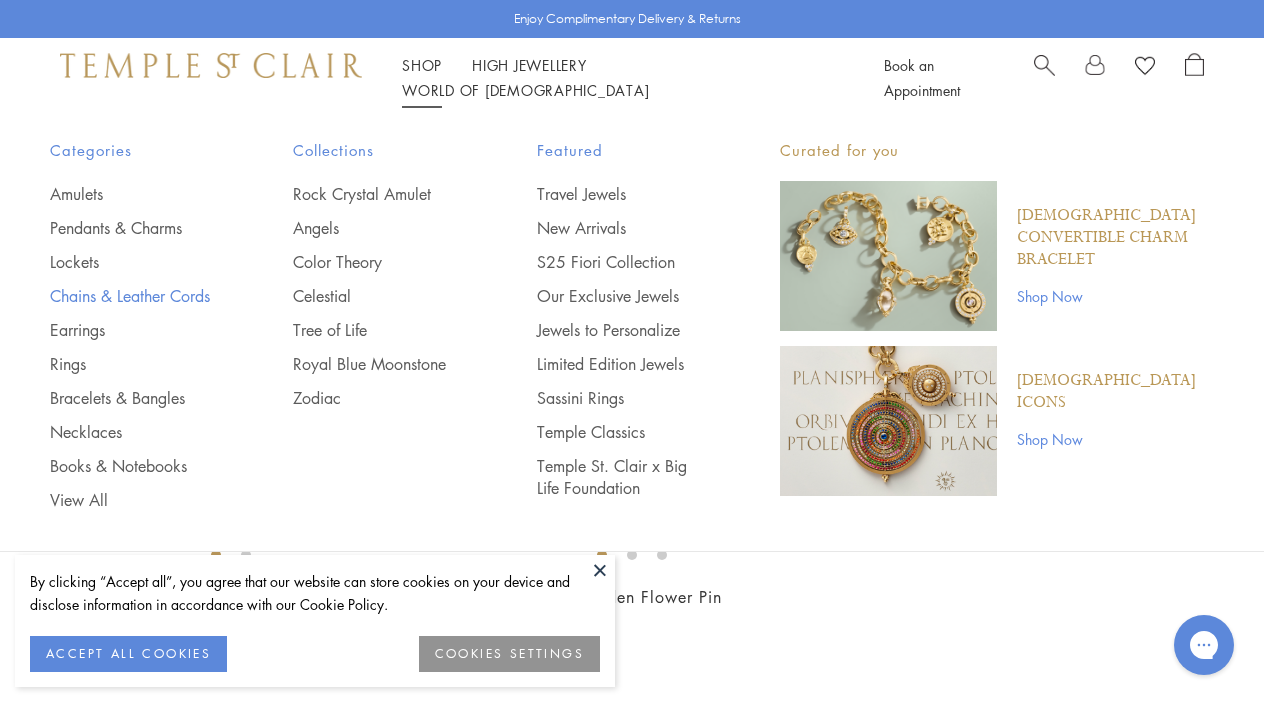click on "Chains & Leather Cords" at bounding box center [131, 296] 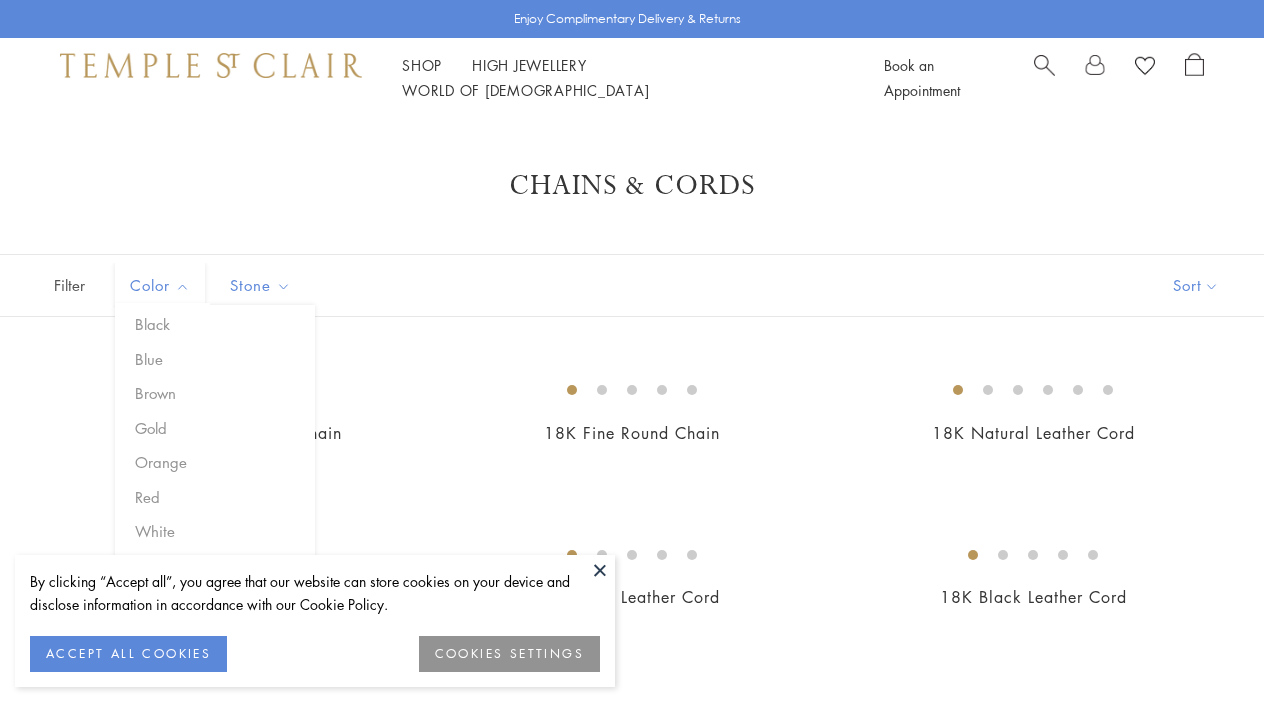 scroll, scrollTop: 0, scrollLeft: 0, axis: both 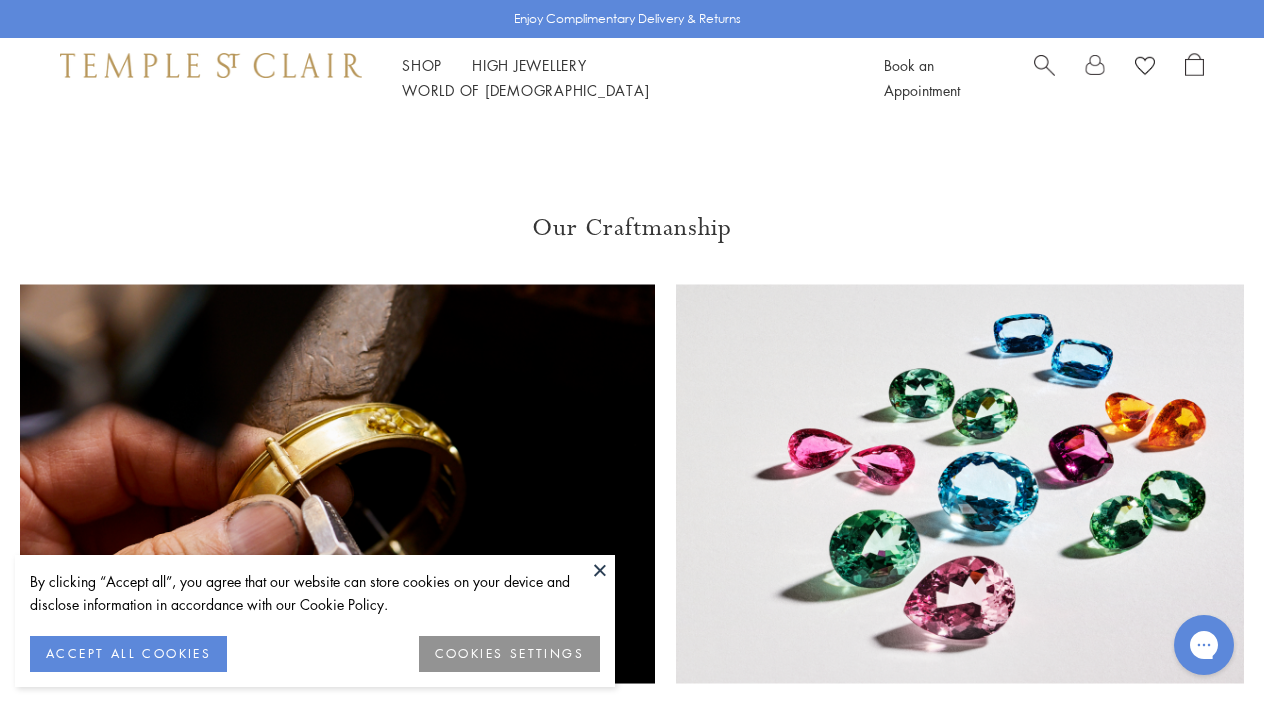 click at bounding box center [192, -88] 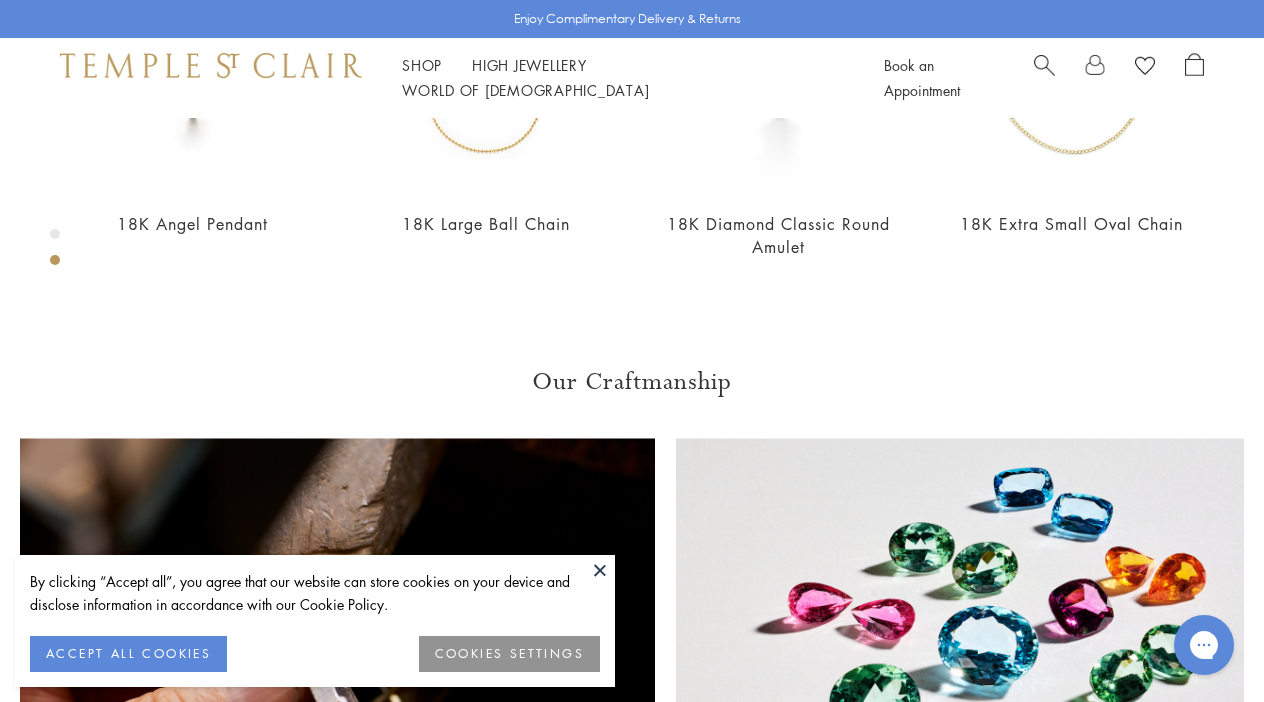 scroll, scrollTop: 933, scrollLeft: 0, axis: vertical 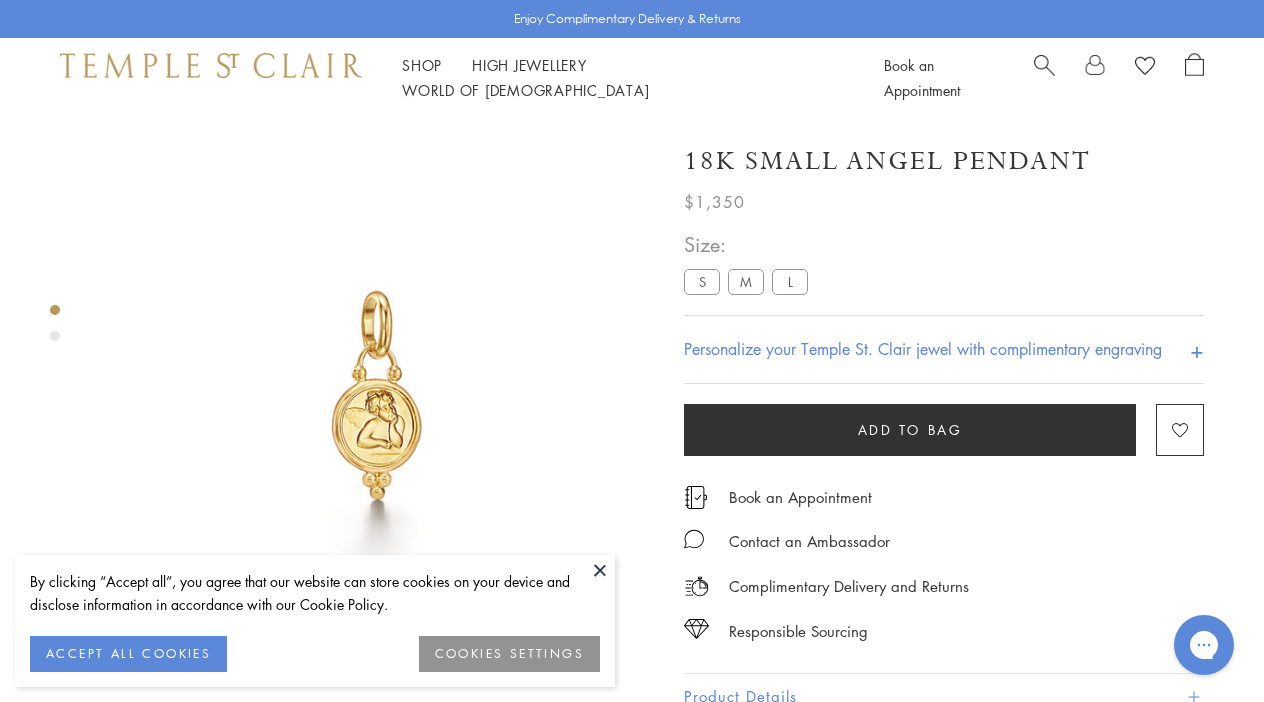 click on "M" at bounding box center [746, 281] 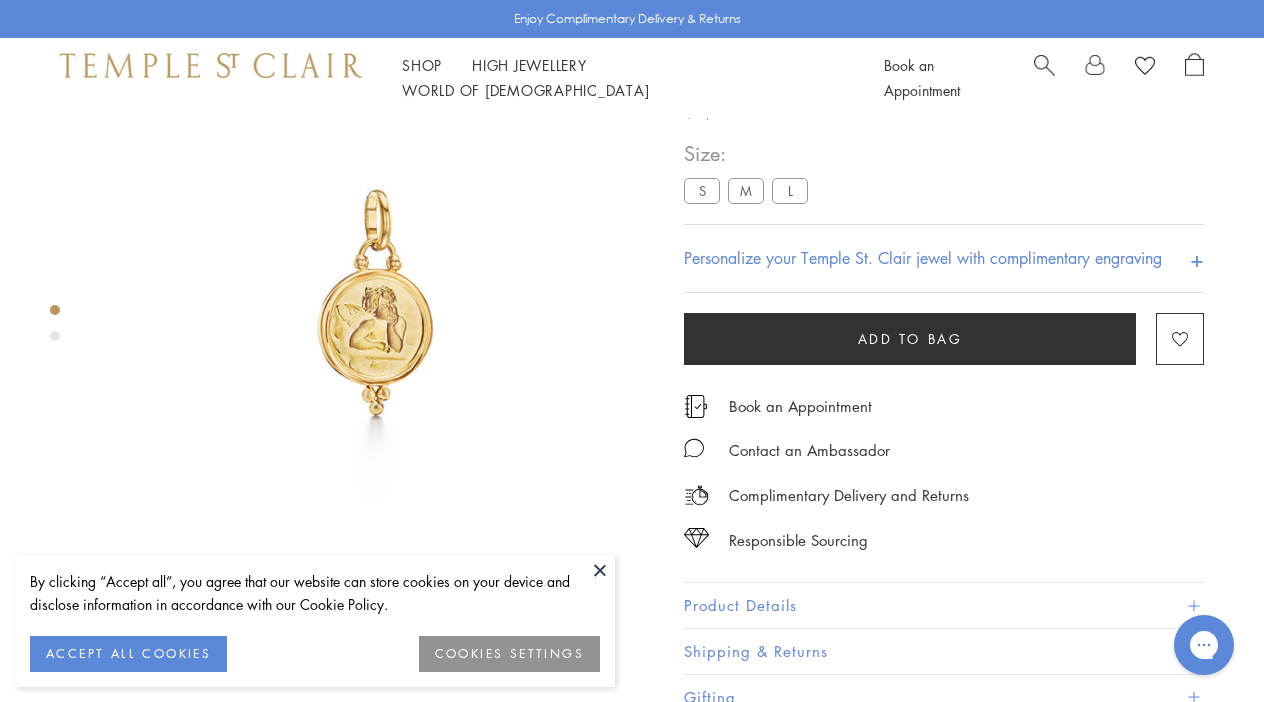 scroll, scrollTop: 60, scrollLeft: 0, axis: vertical 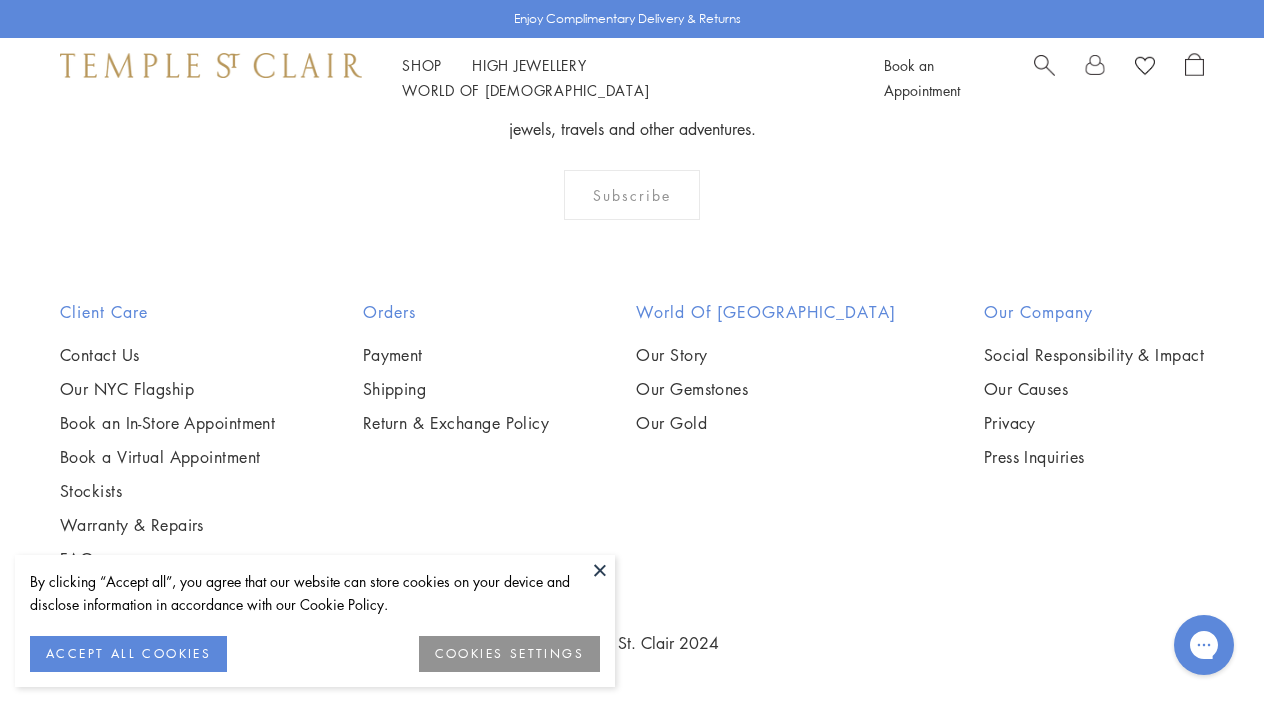 click at bounding box center (0, 0) 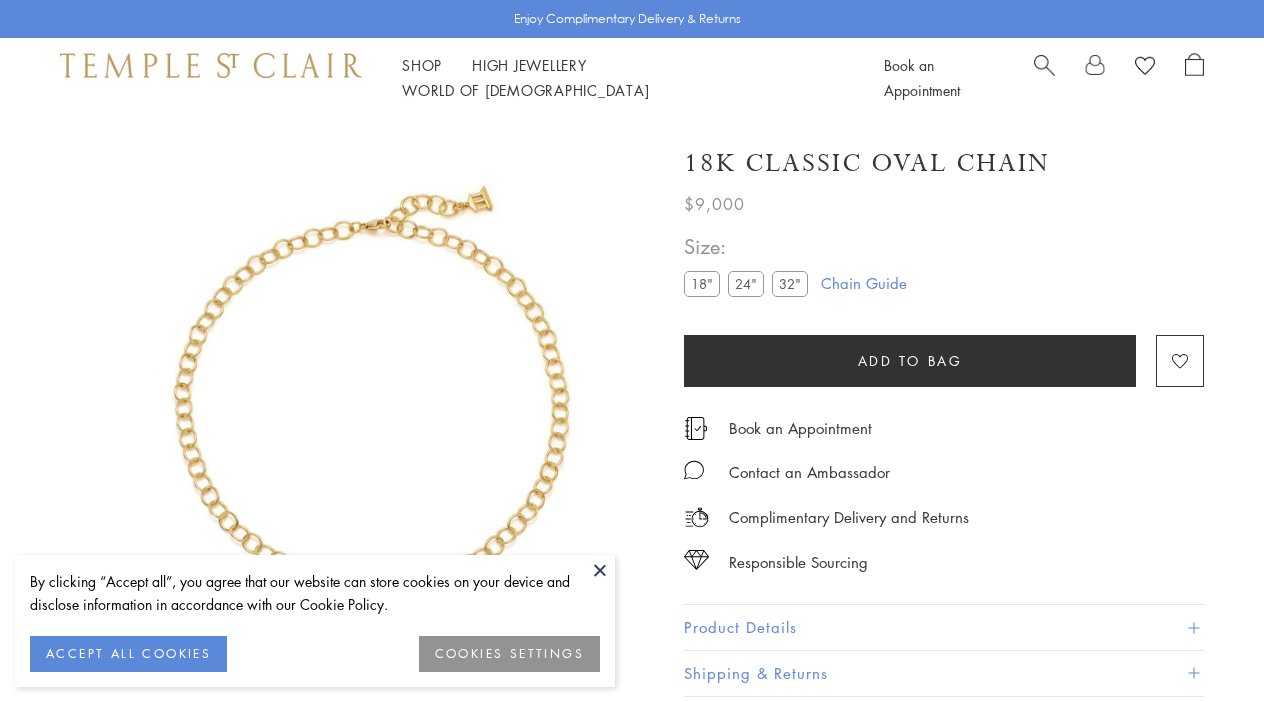 scroll, scrollTop: 0, scrollLeft: 0, axis: both 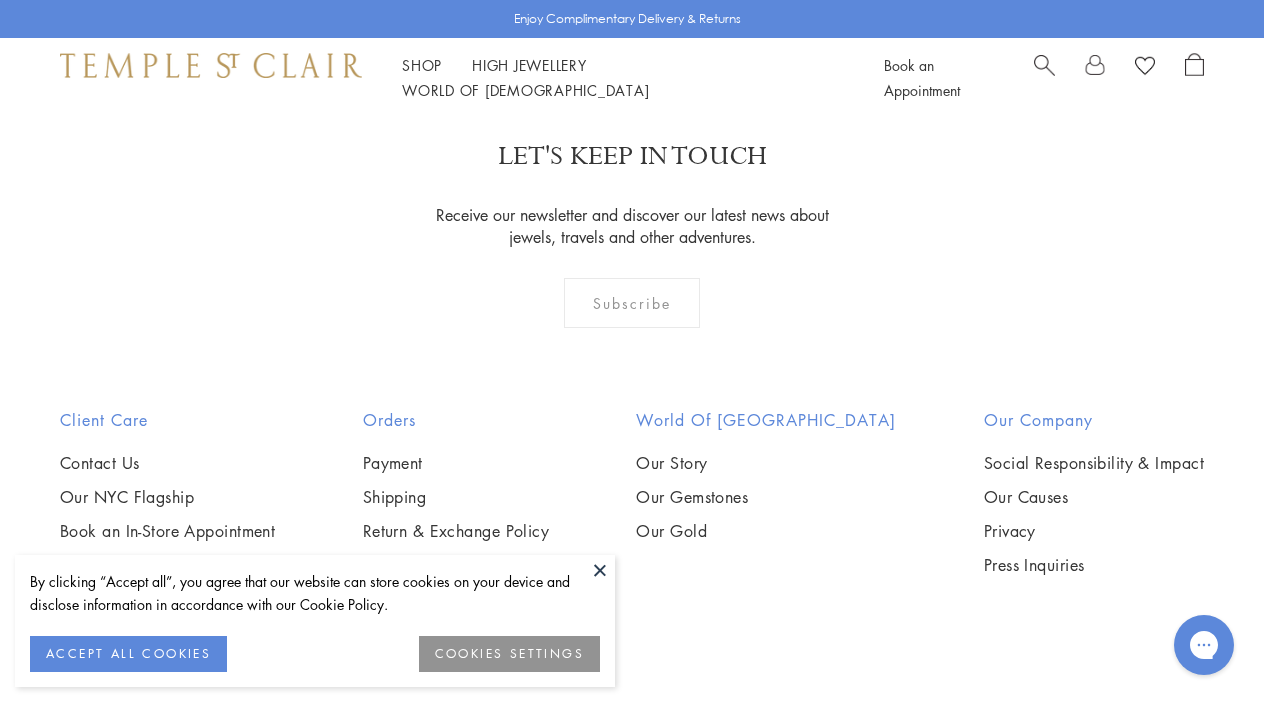 click at bounding box center [485, -885] 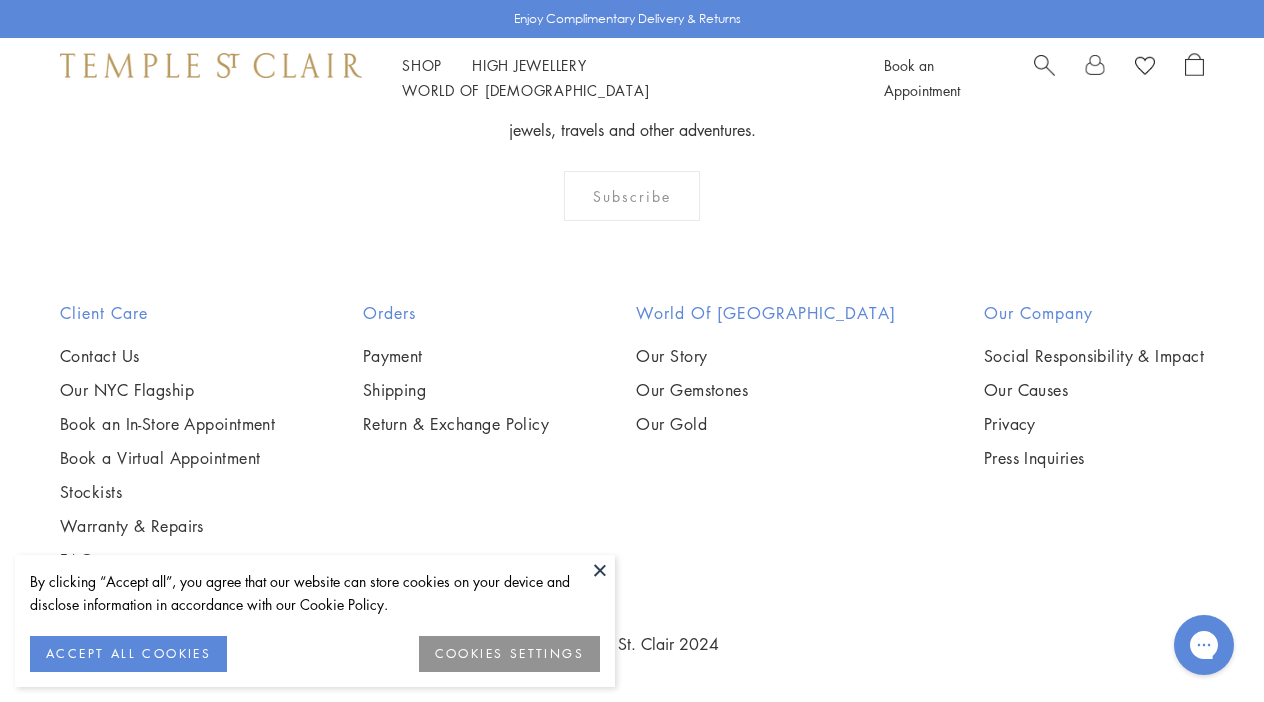 scroll, scrollTop: 3035, scrollLeft: 0, axis: vertical 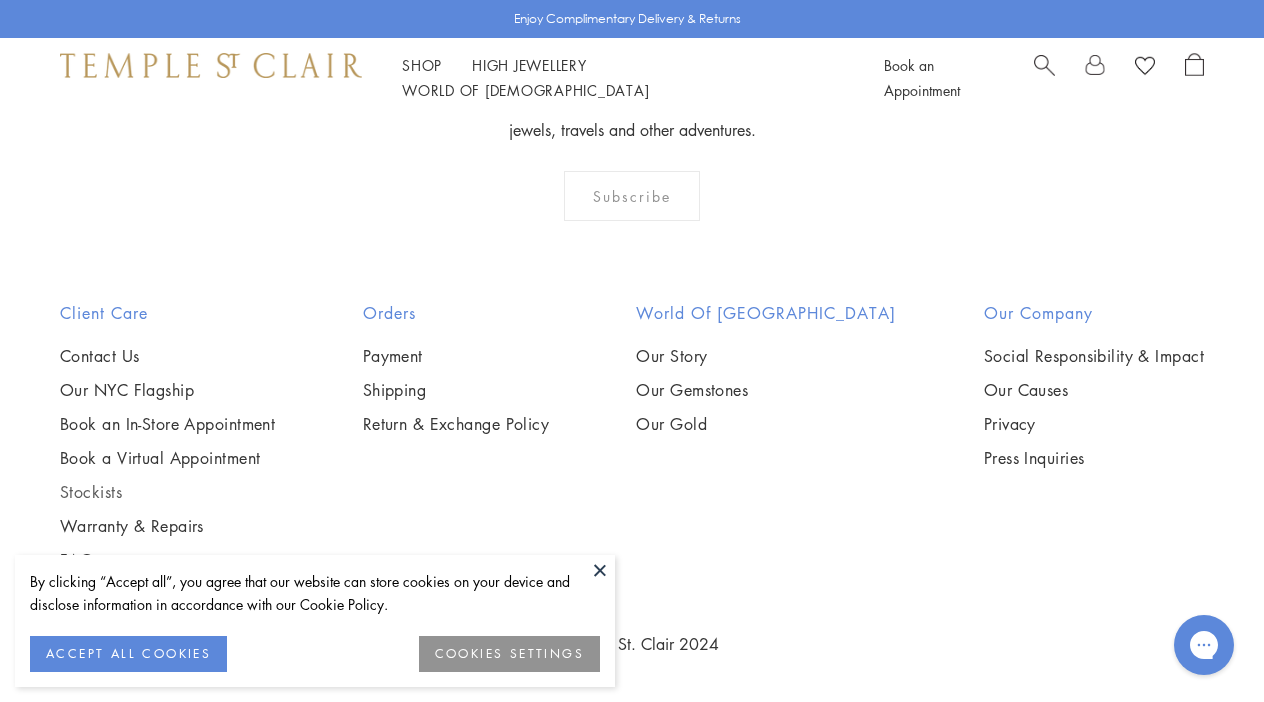 click on "Stockists" at bounding box center [167, 492] 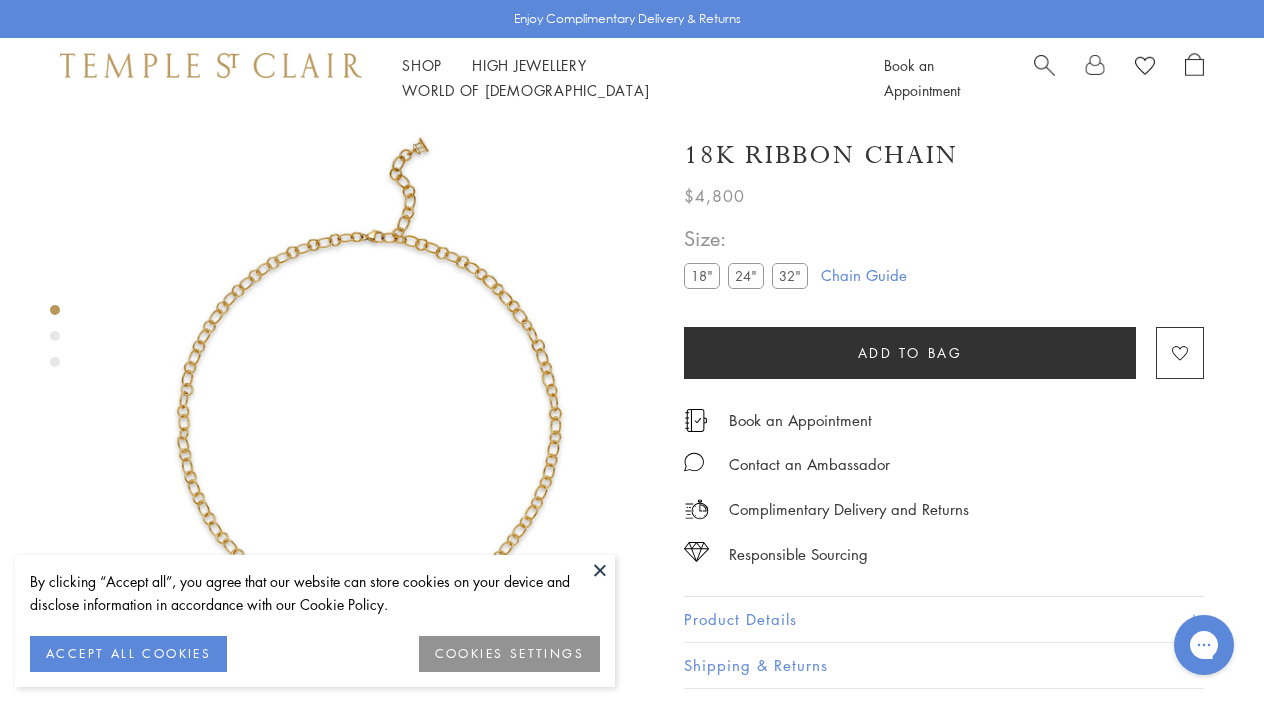 scroll, scrollTop: 0, scrollLeft: 0, axis: both 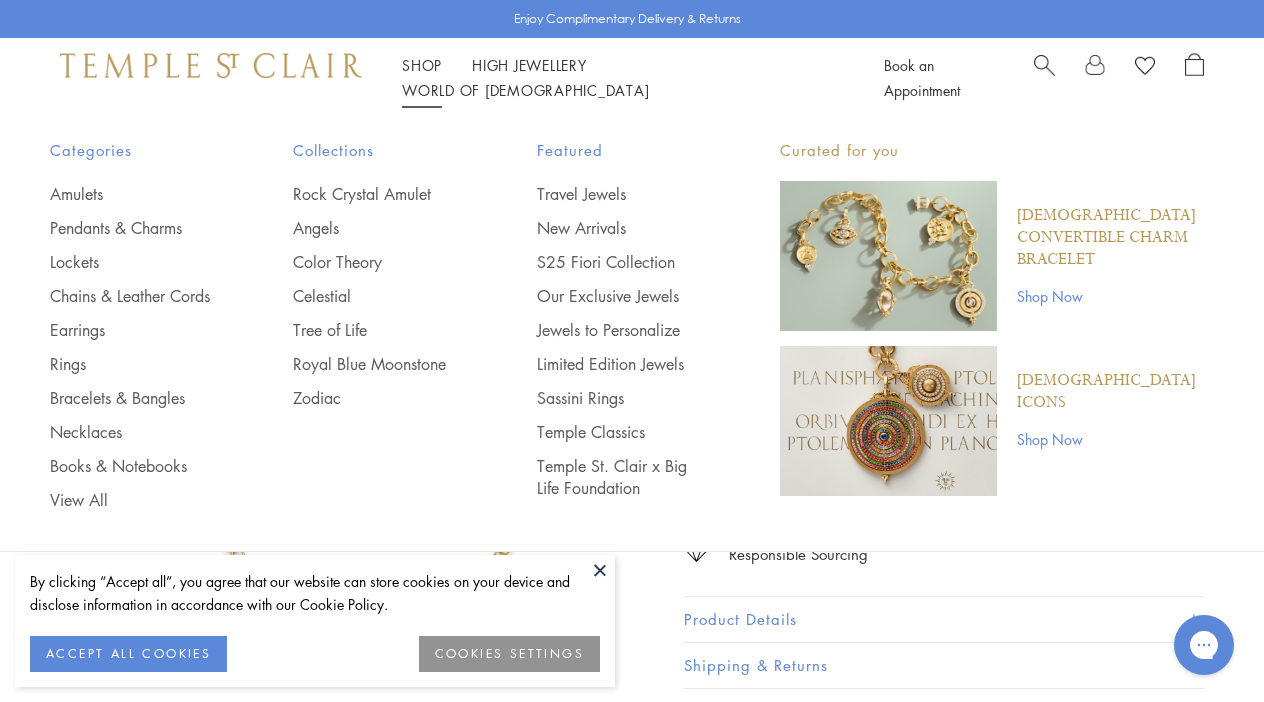click at bounding box center (1044, 63) 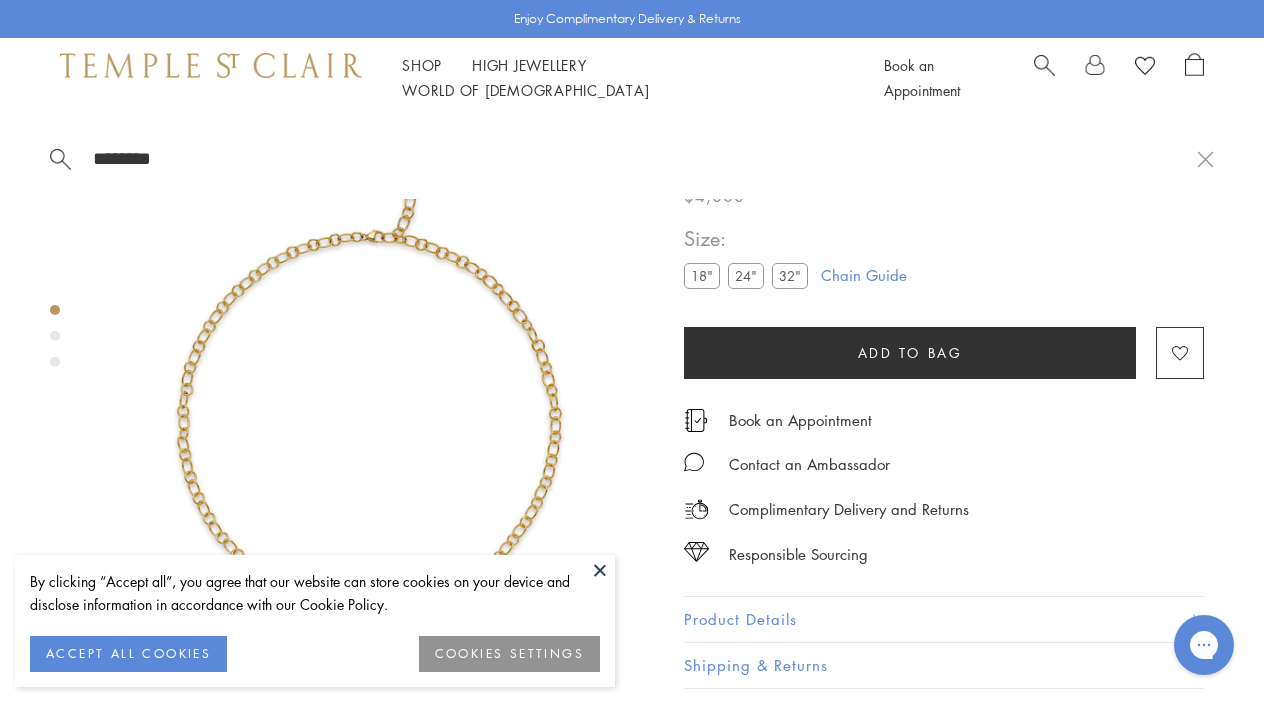 type on "*********" 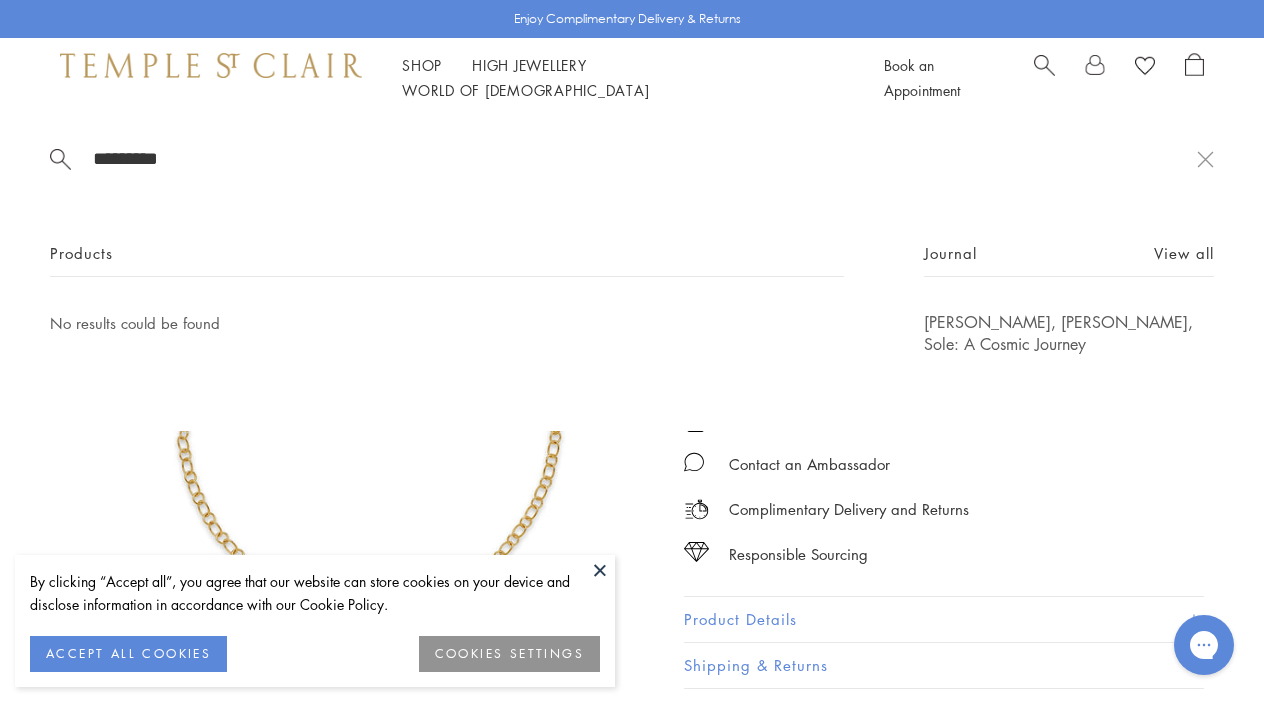 drag, startPoint x: 203, startPoint y: 160, endPoint x: 82, endPoint y: 157, distance: 121.037186 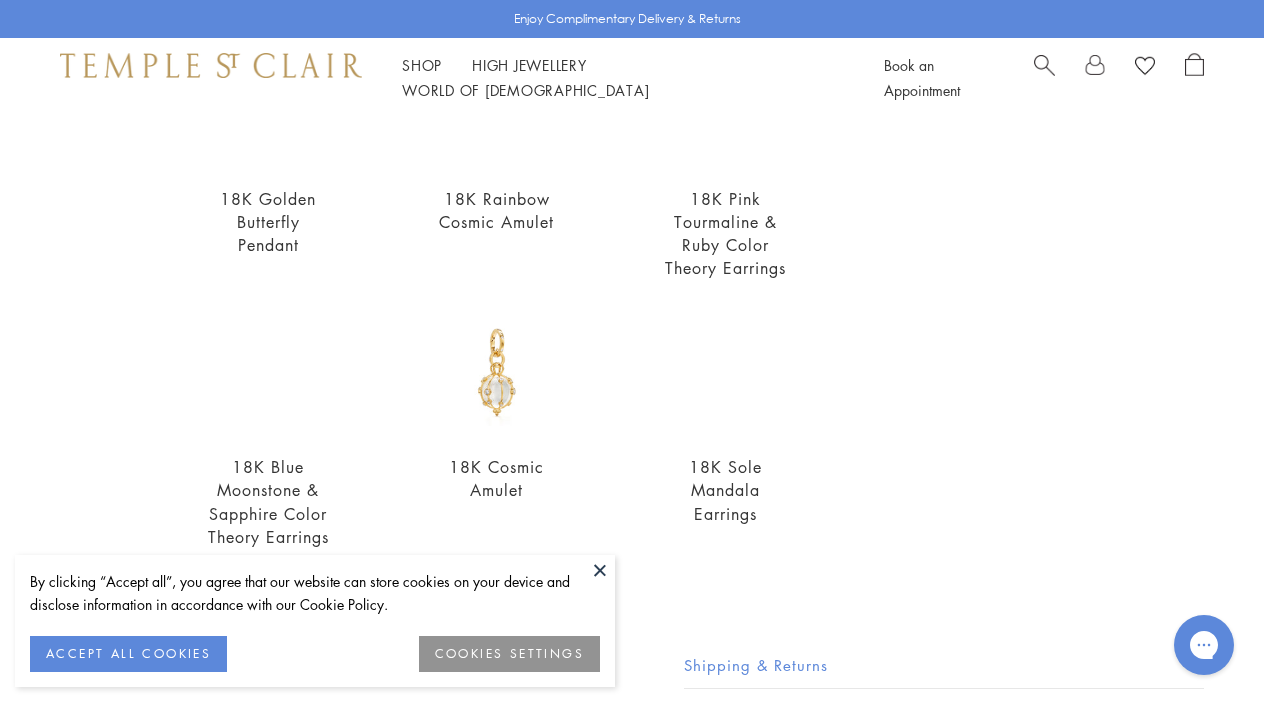 scroll, scrollTop: 517, scrollLeft: 0, axis: vertical 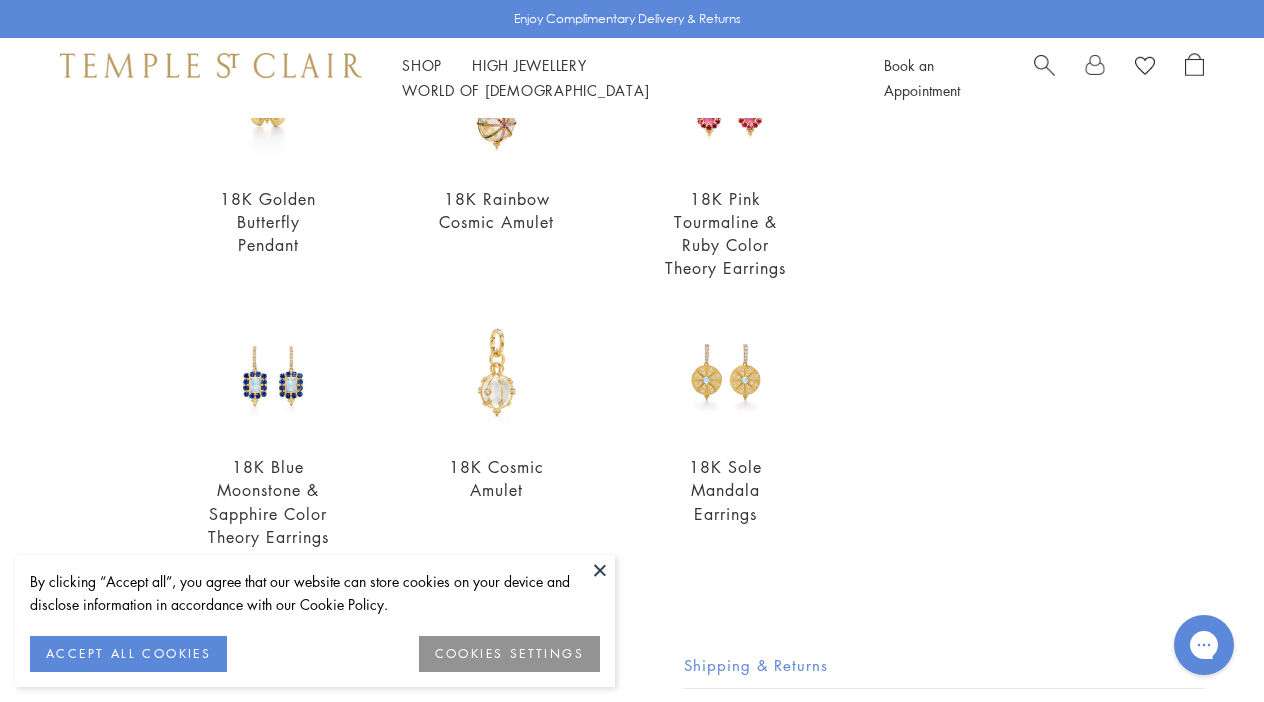 type on "****" 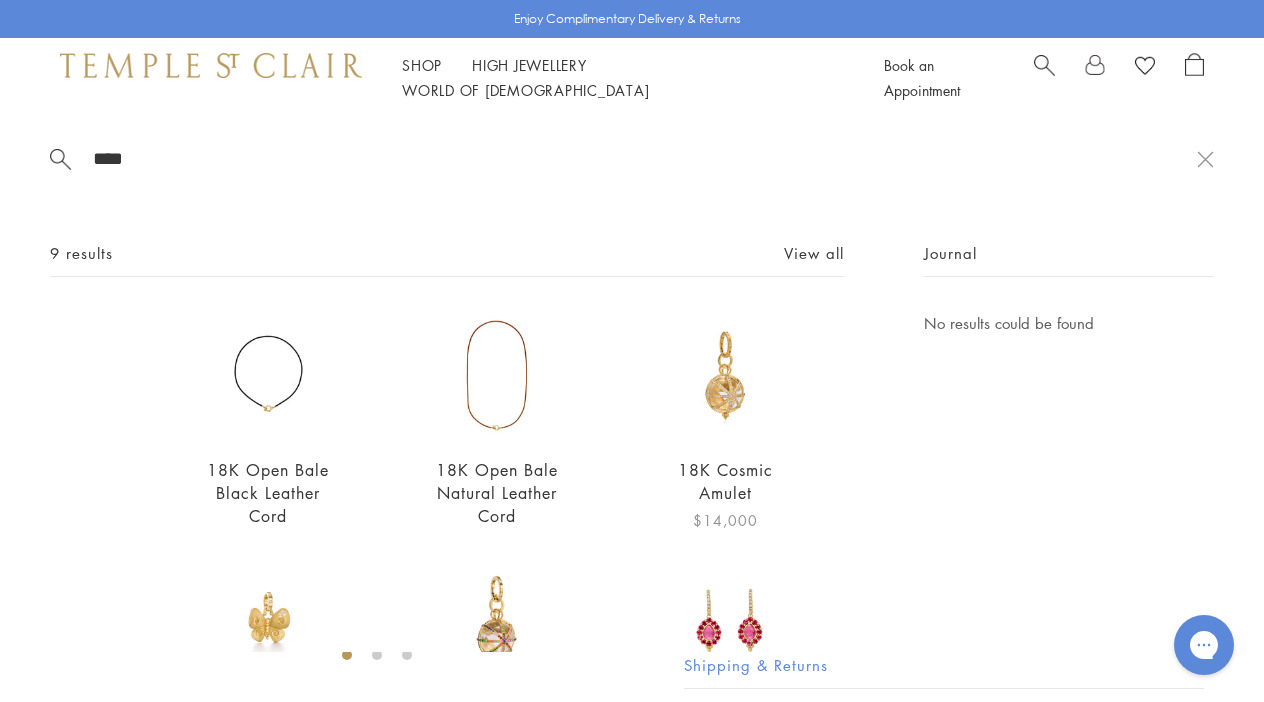 scroll, scrollTop: 0, scrollLeft: 0, axis: both 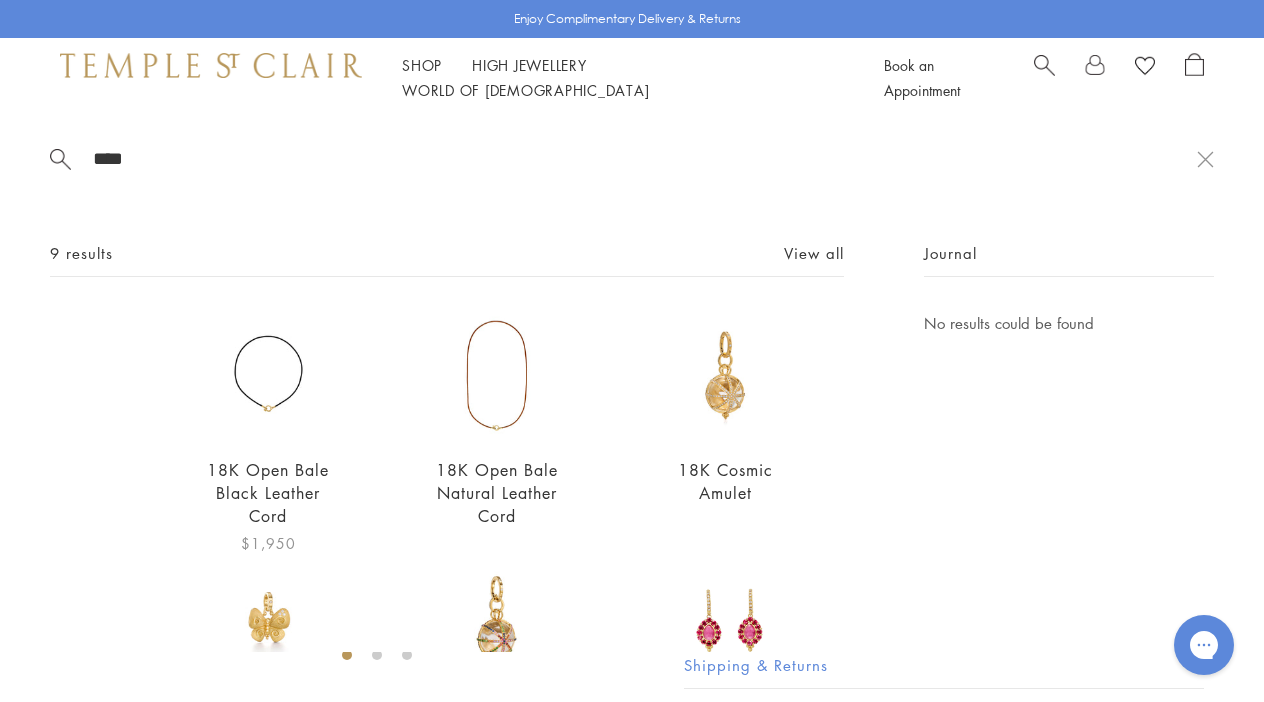 click at bounding box center [268, 375] 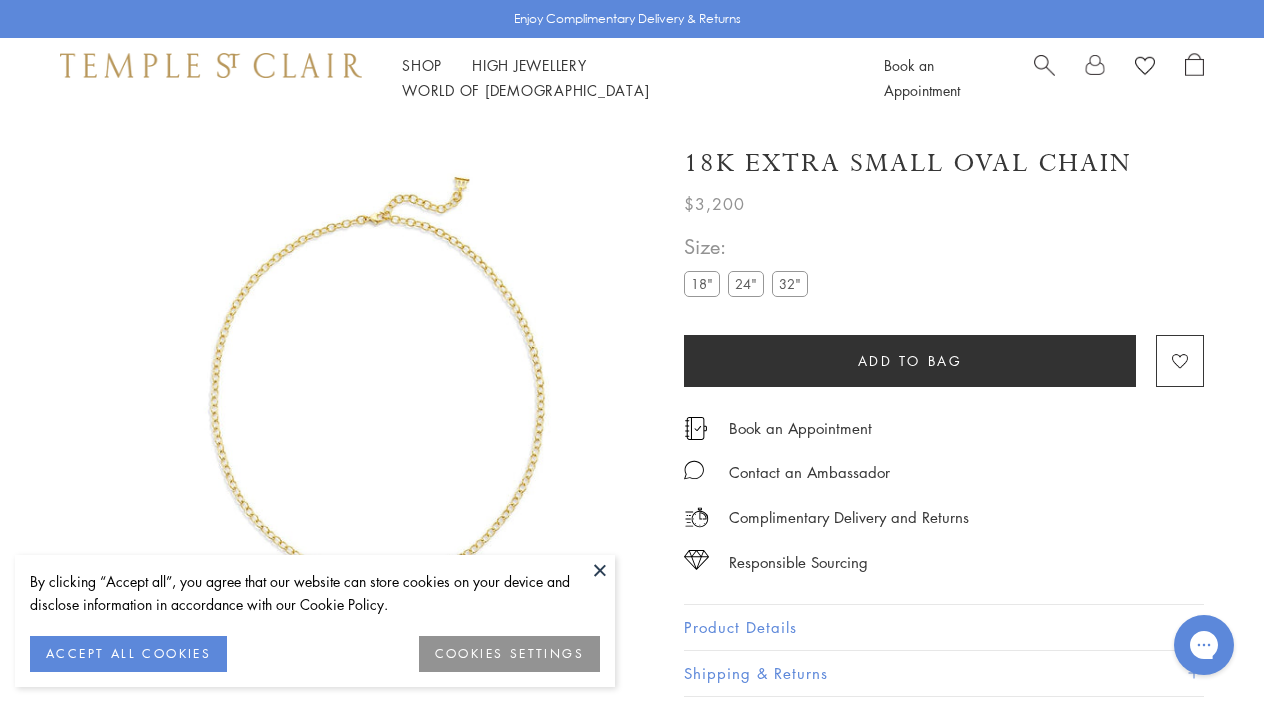scroll, scrollTop: 0, scrollLeft: 0, axis: both 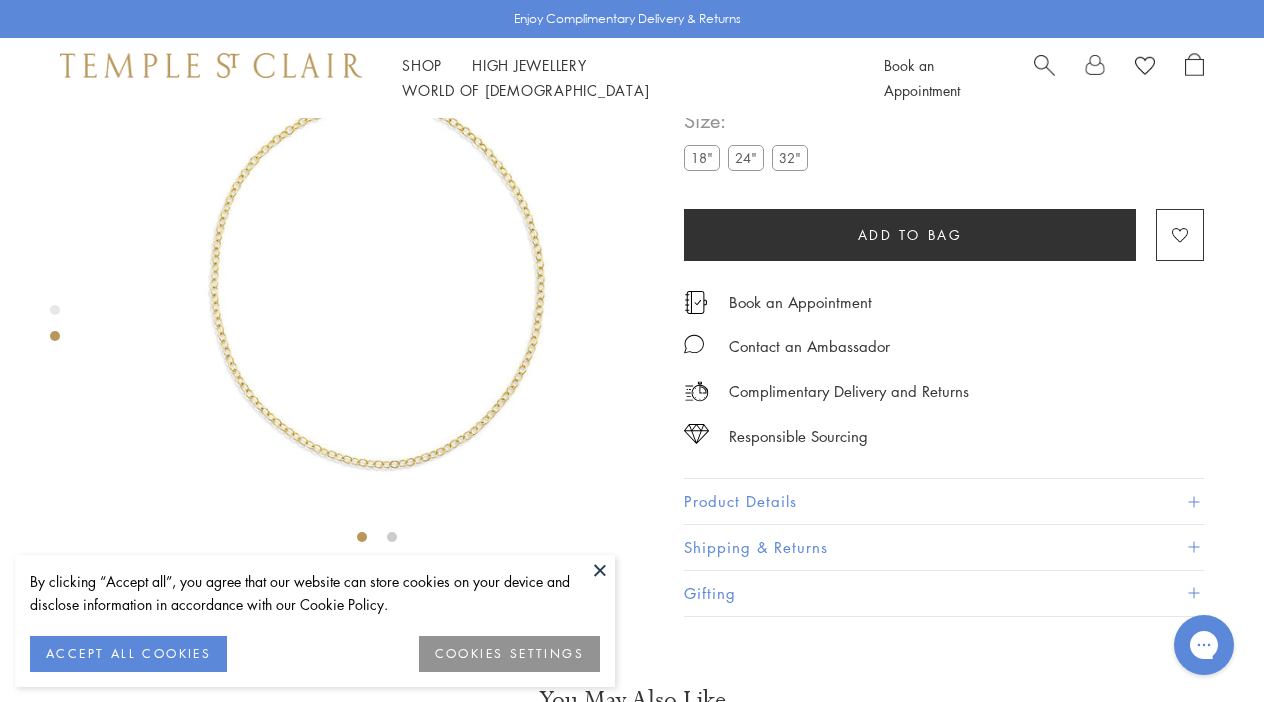 click at bounding box center (-731, 277) 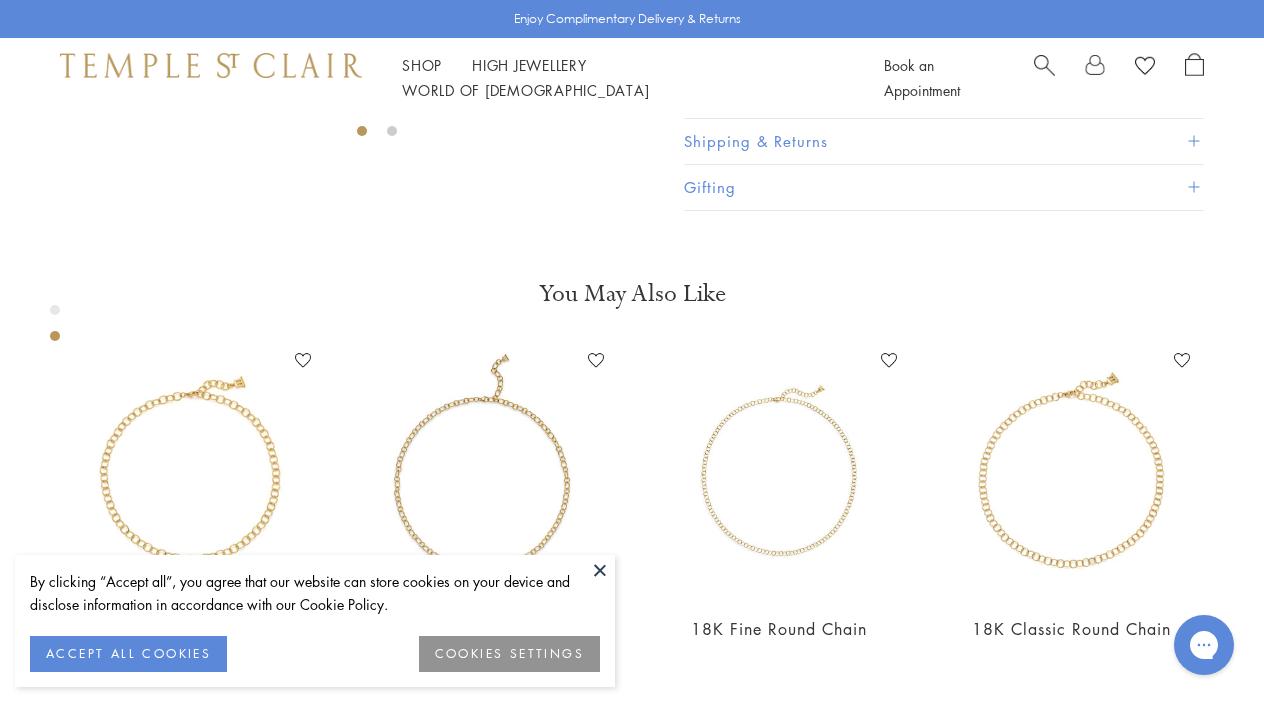 scroll, scrollTop: 549, scrollLeft: 0, axis: vertical 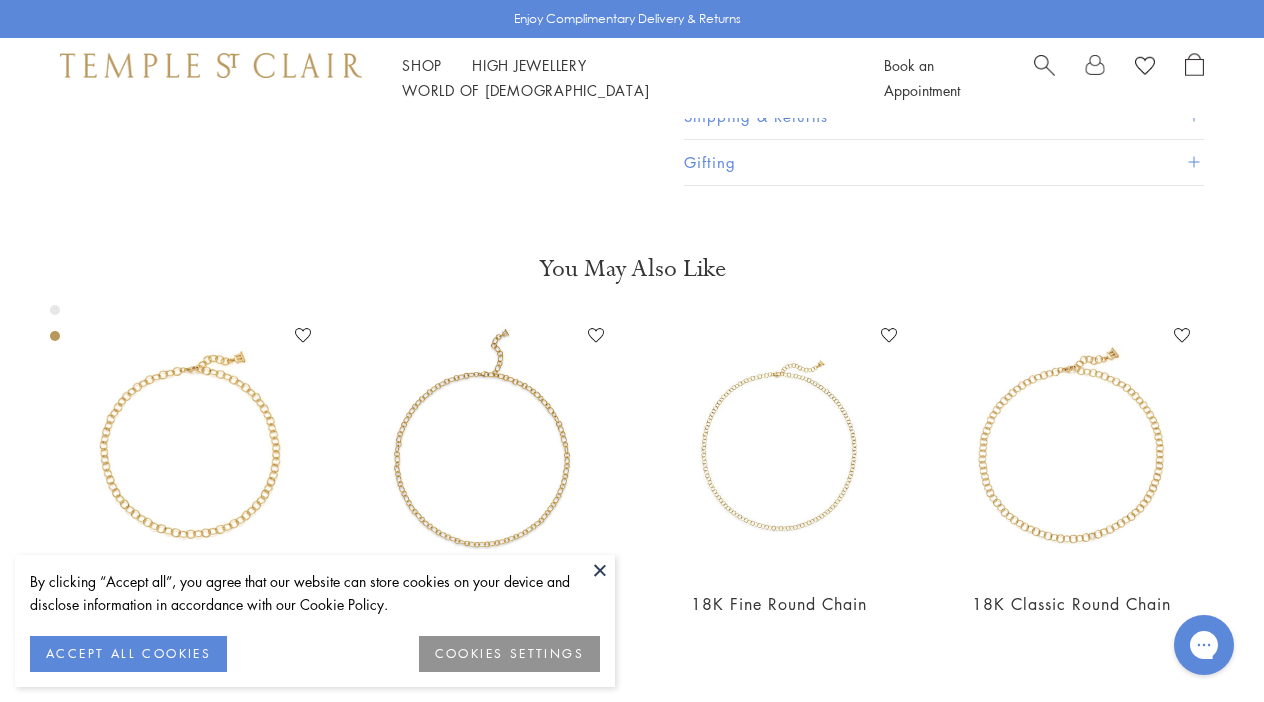 click at bounding box center (-177, -154) 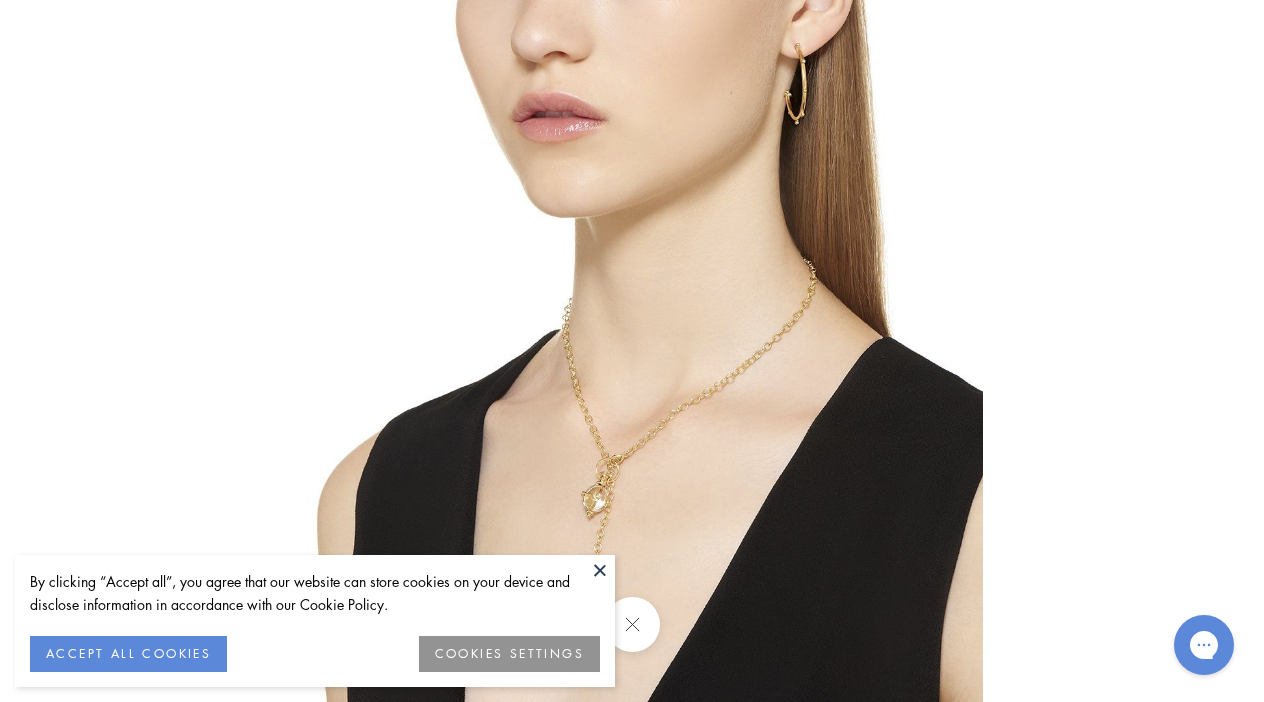 click at bounding box center [632, 351] 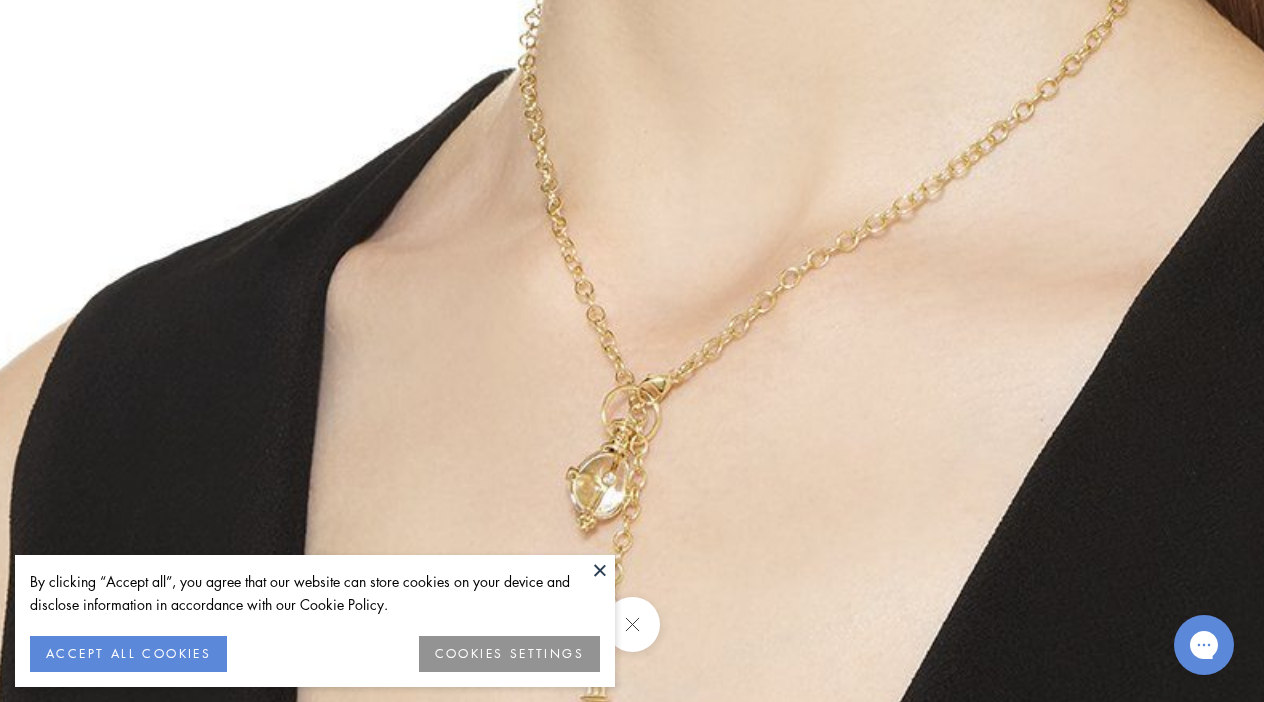click at bounding box center [631, 624] 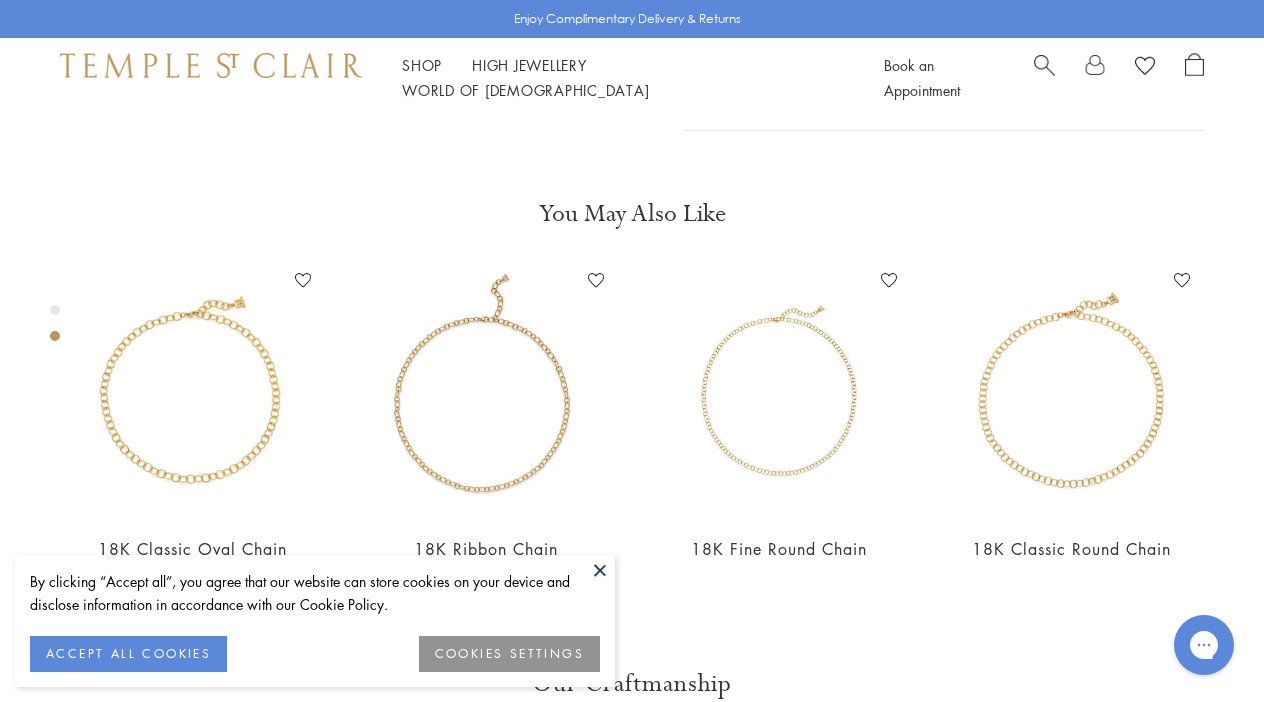 scroll, scrollTop: 476, scrollLeft: 0, axis: vertical 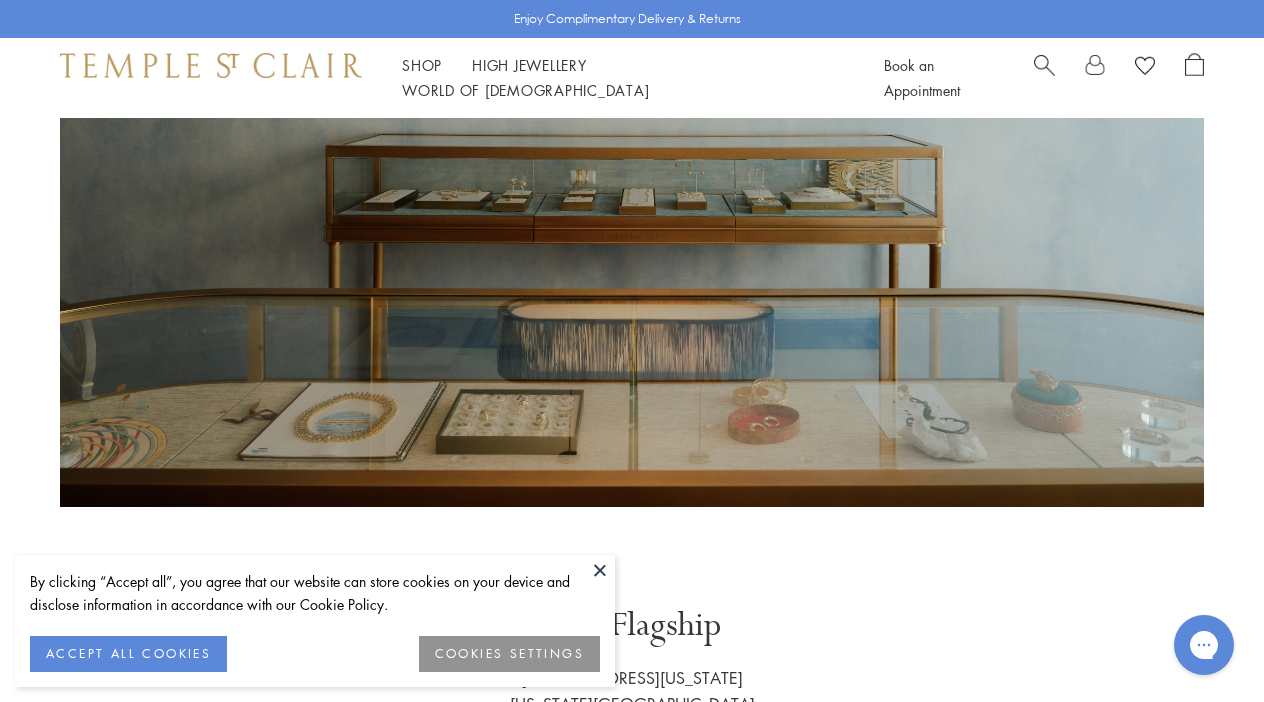 click at bounding box center (600, 570) 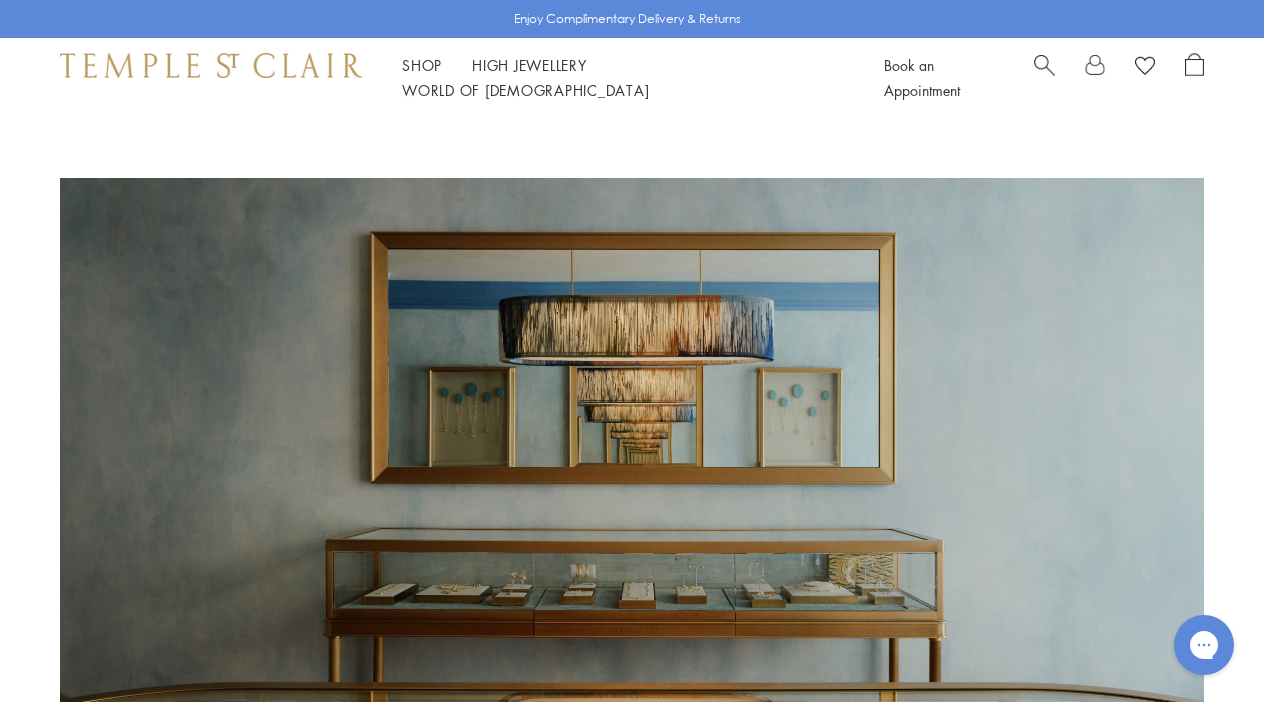 scroll, scrollTop: 0, scrollLeft: 0, axis: both 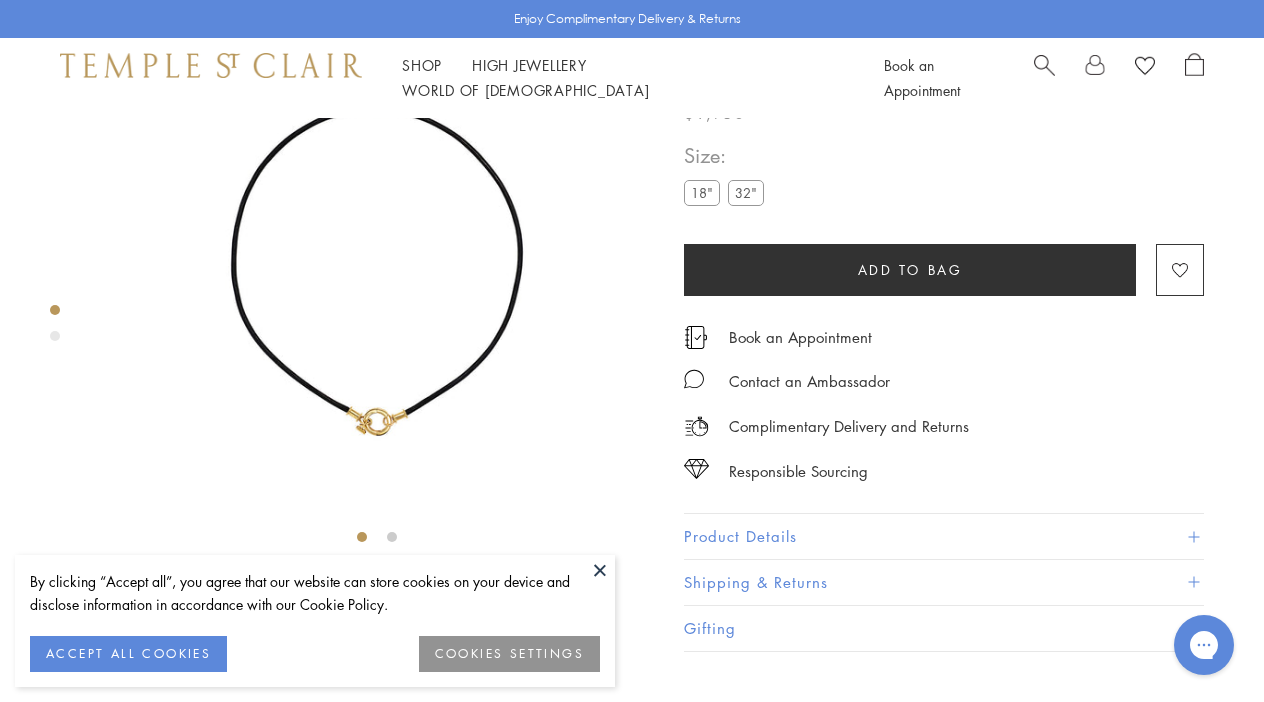 click at bounding box center (377, 277) 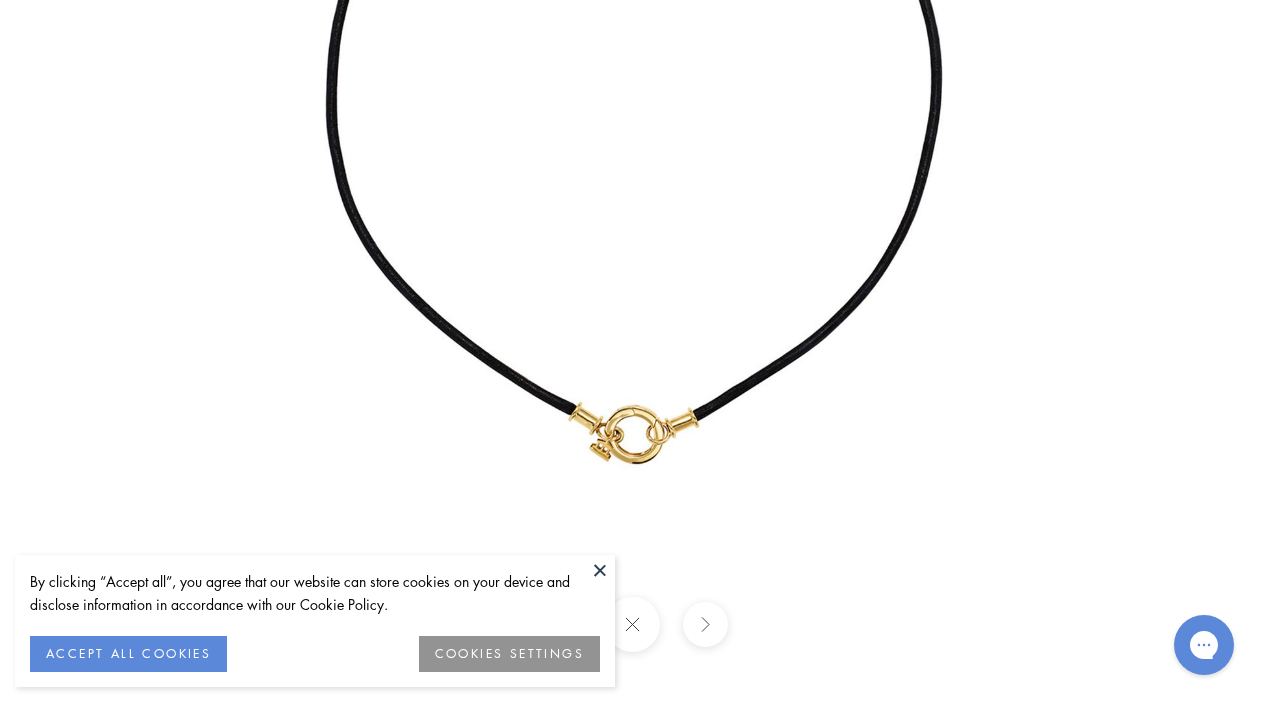 drag, startPoint x: 528, startPoint y: 436, endPoint x: 537, endPoint y: 202, distance: 234.17302 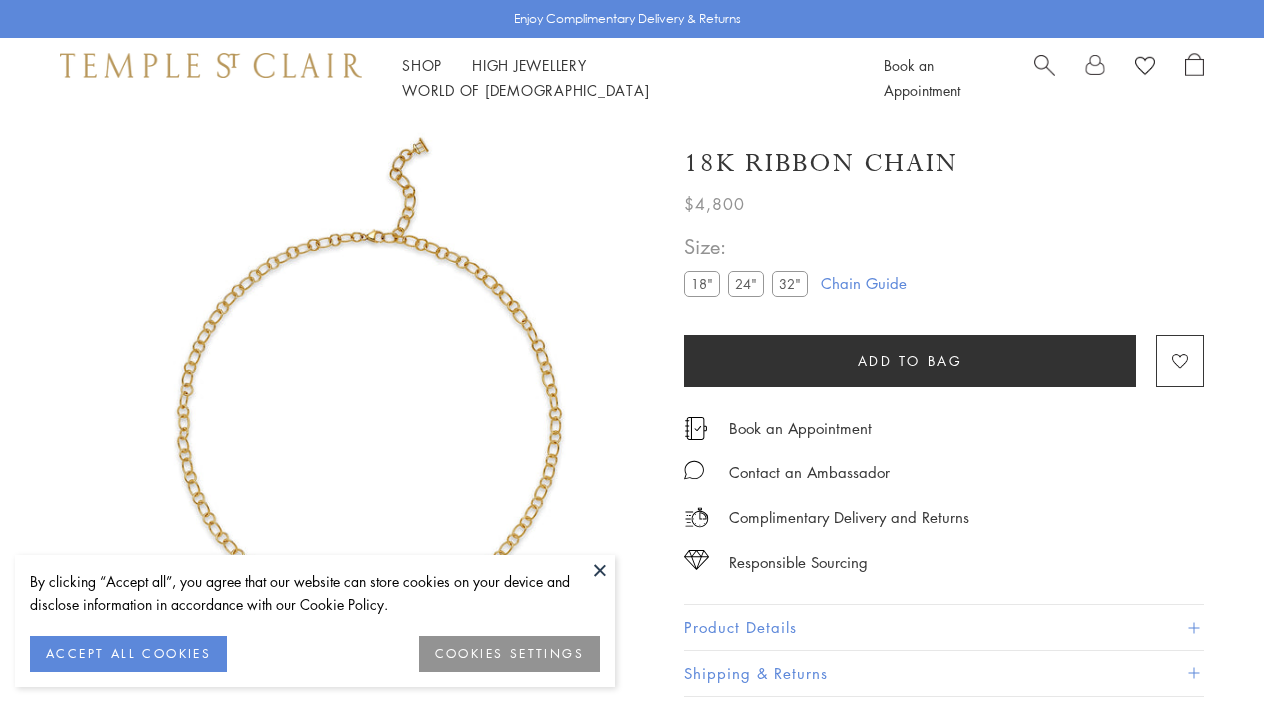 scroll, scrollTop: 0, scrollLeft: 0, axis: both 